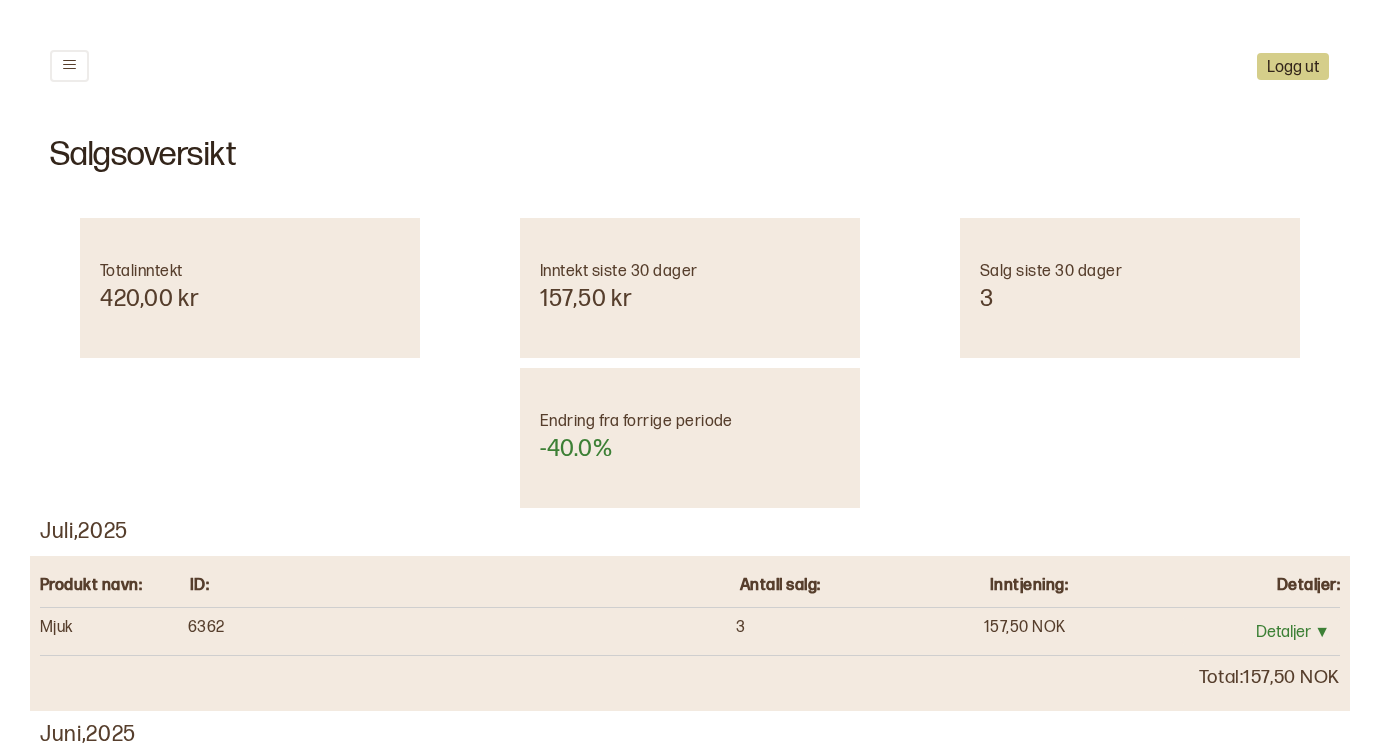 scroll, scrollTop: 63, scrollLeft: 0, axis: vertical 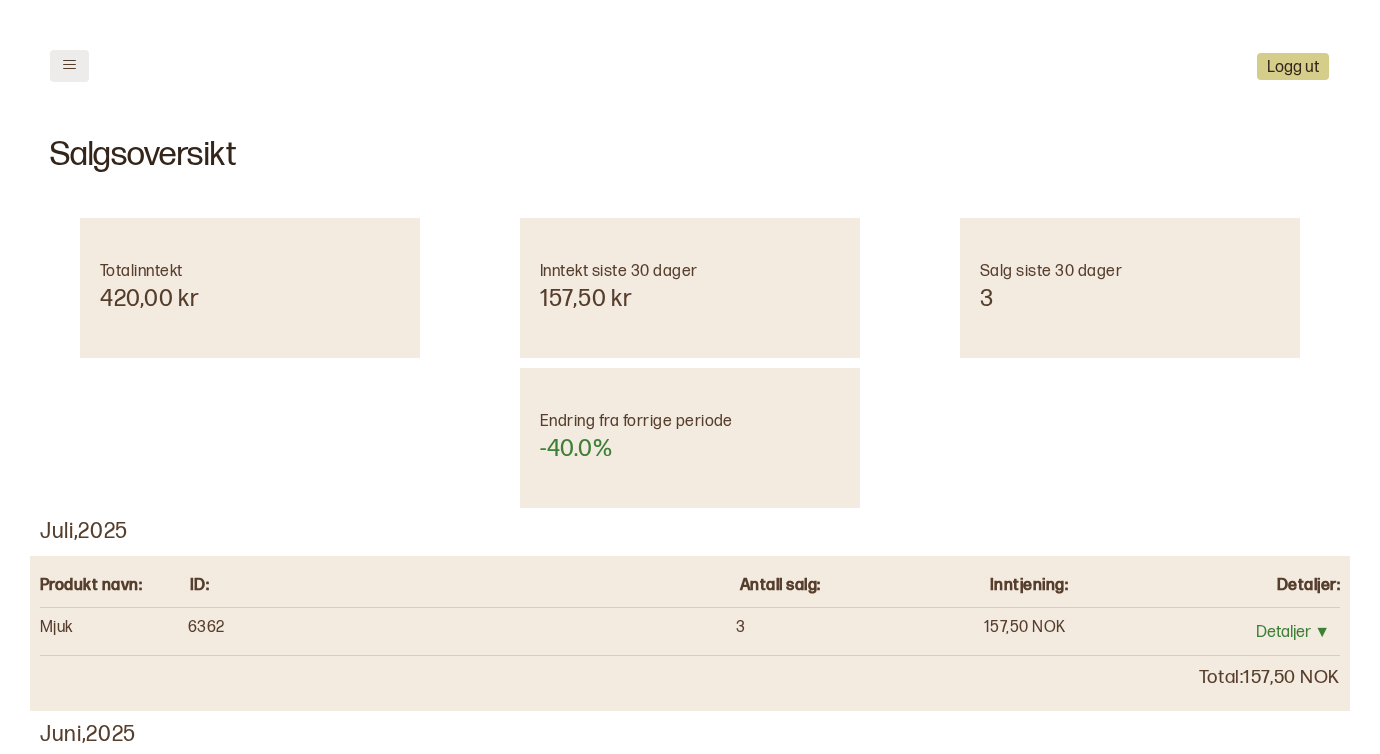 click 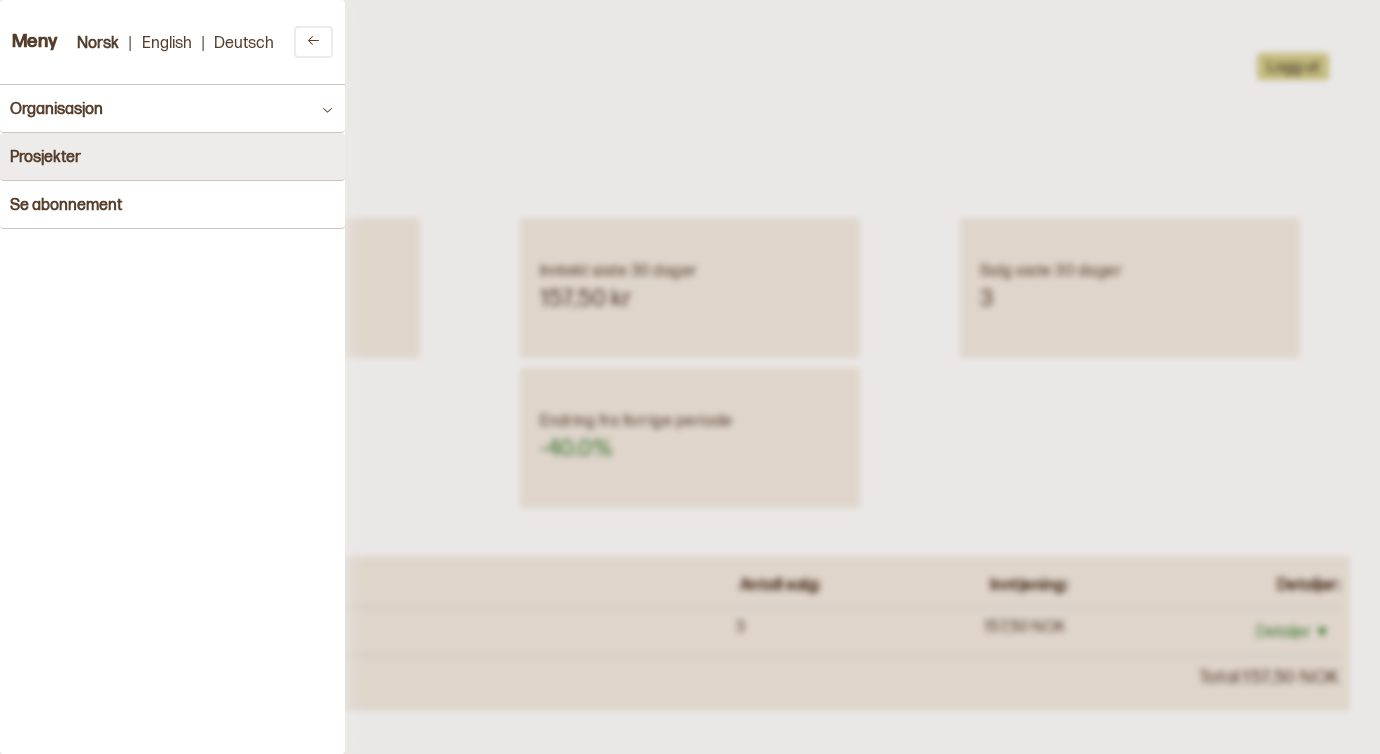 click on "Prosjekter" at bounding box center [45, 157] 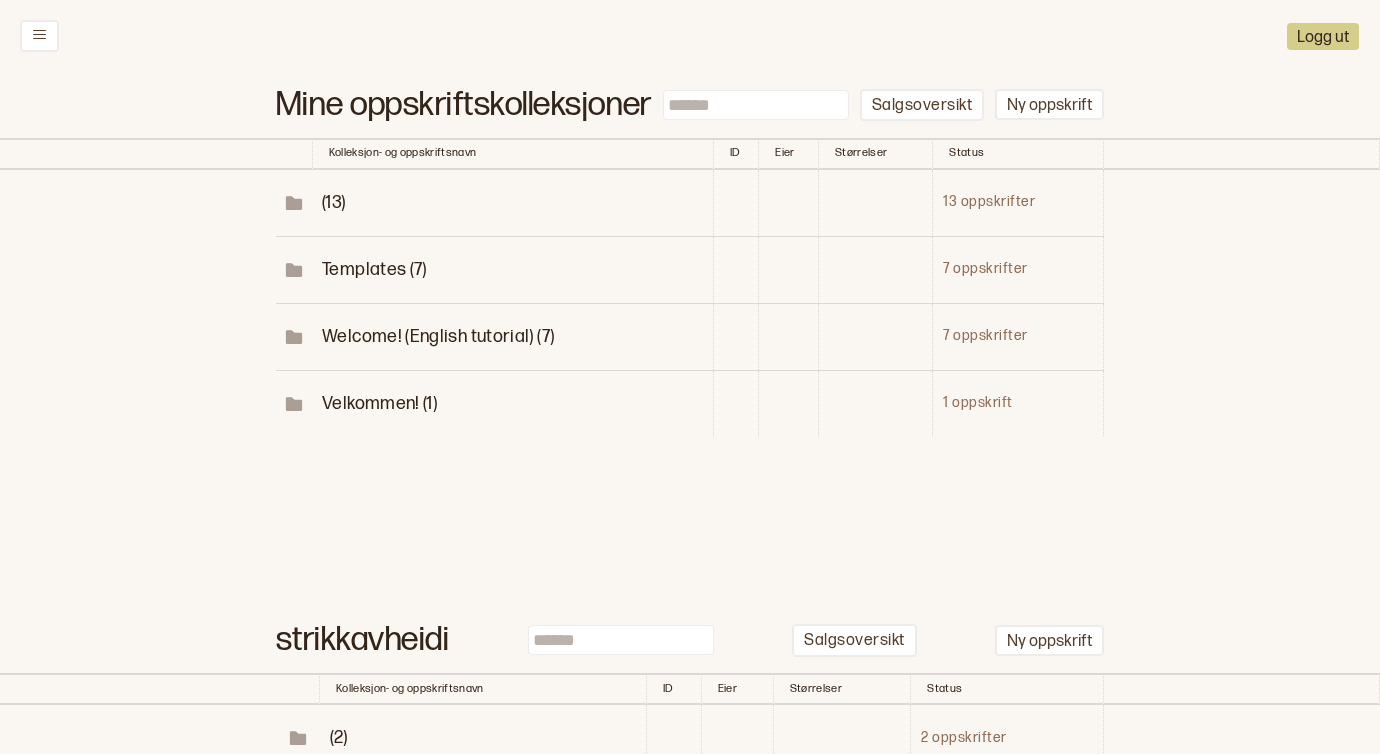scroll, scrollTop: 161, scrollLeft: 0, axis: vertical 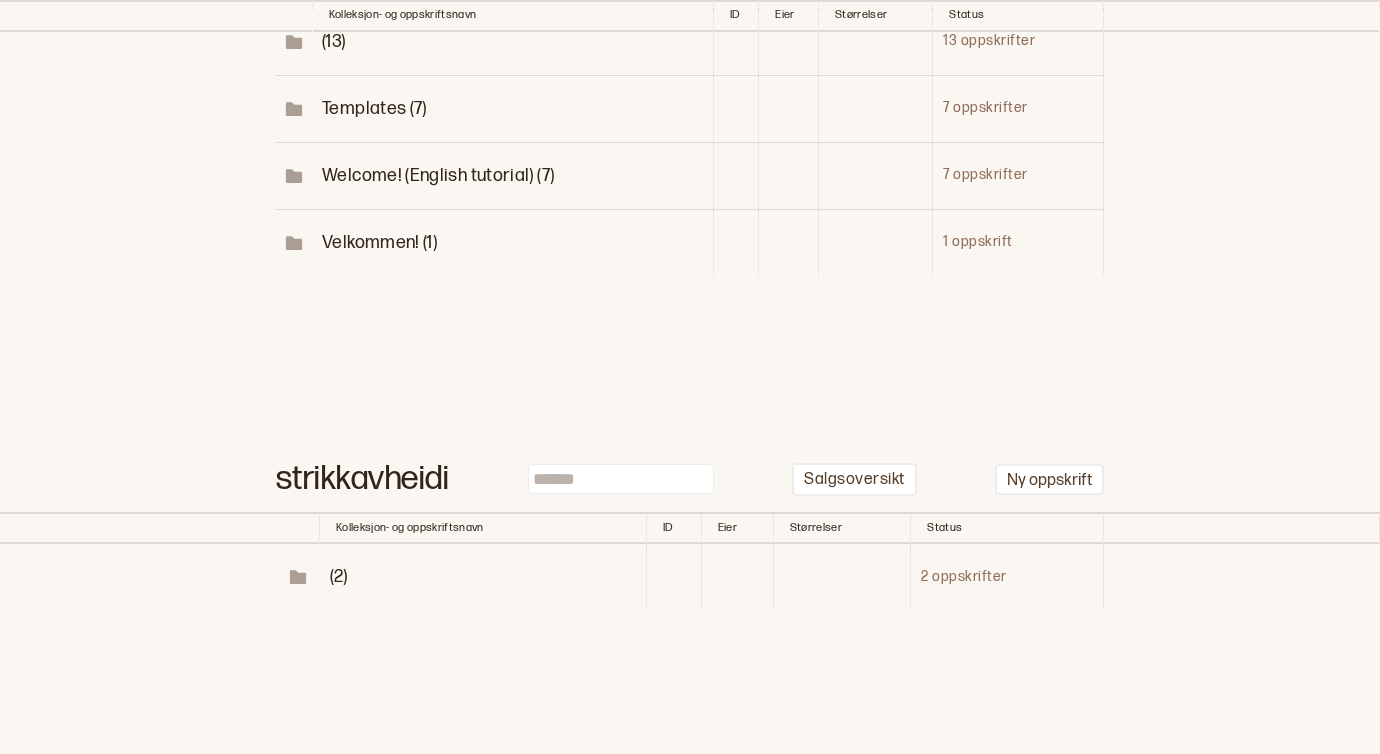 click on "(2)" at bounding box center (339, 576) 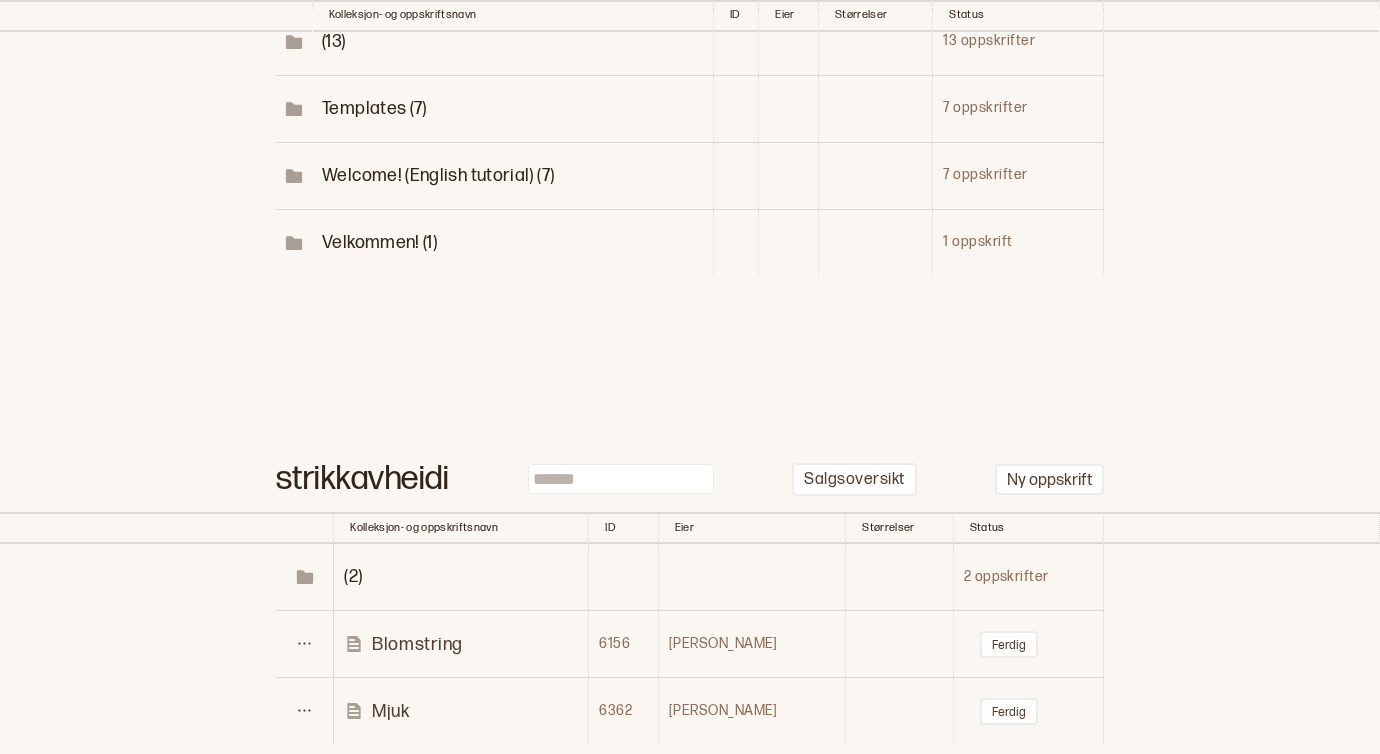 click on "Blomstring" at bounding box center (417, 644) 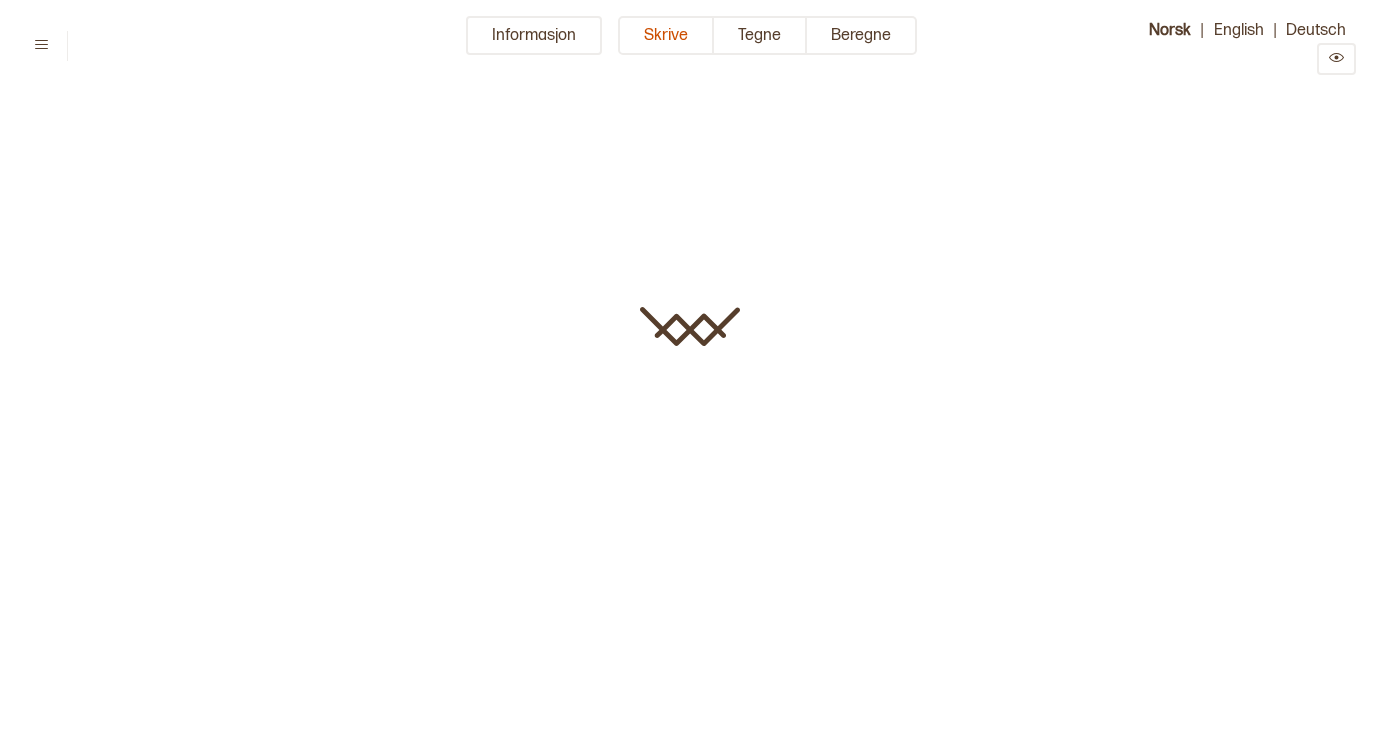 scroll, scrollTop: 0, scrollLeft: 0, axis: both 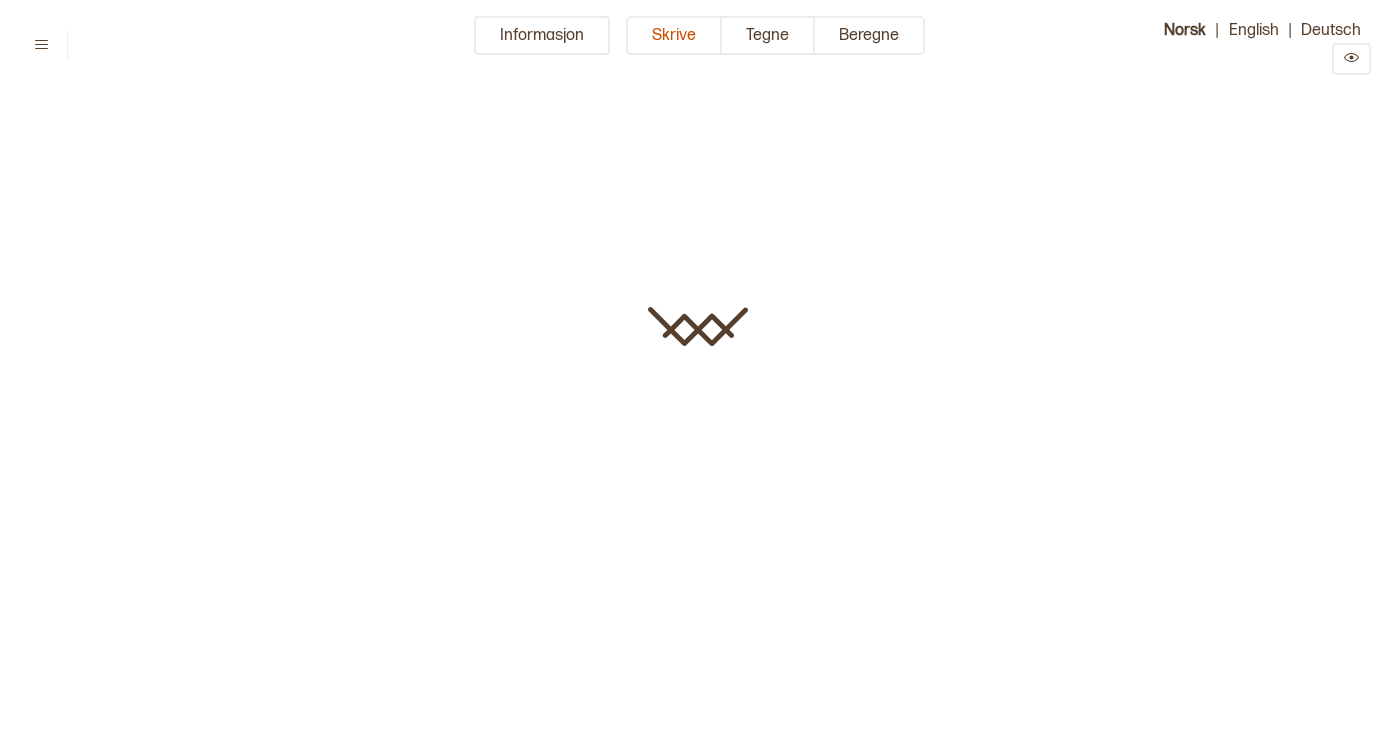 type on "**********" 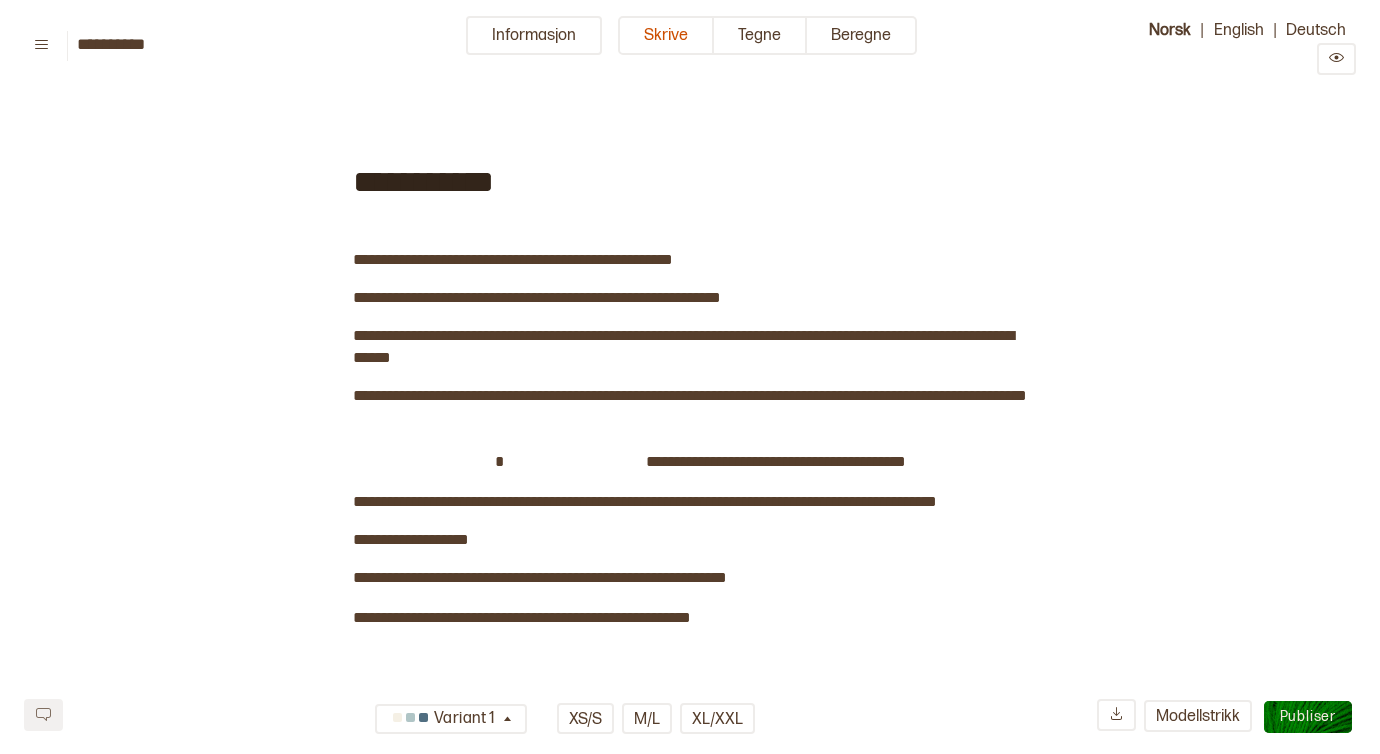 type on "**********" 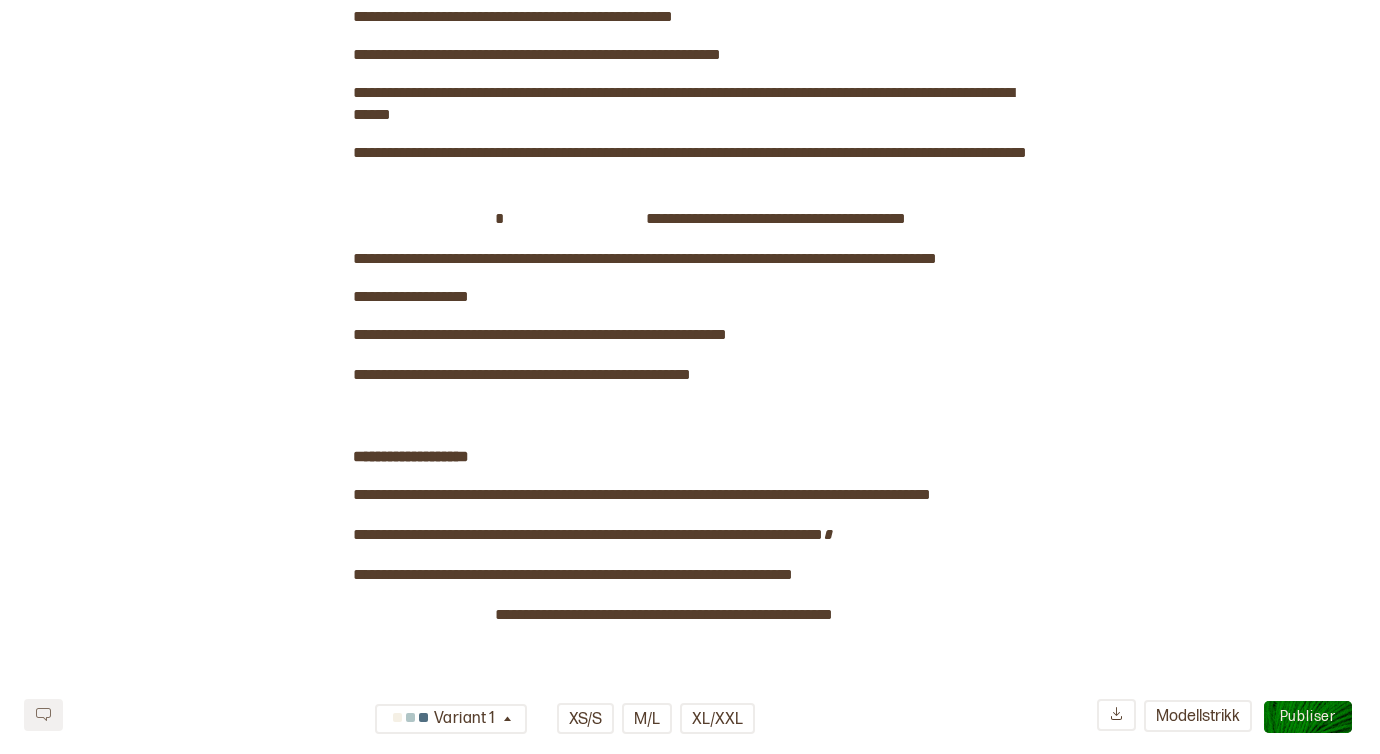 scroll, scrollTop: 0, scrollLeft: 0, axis: both 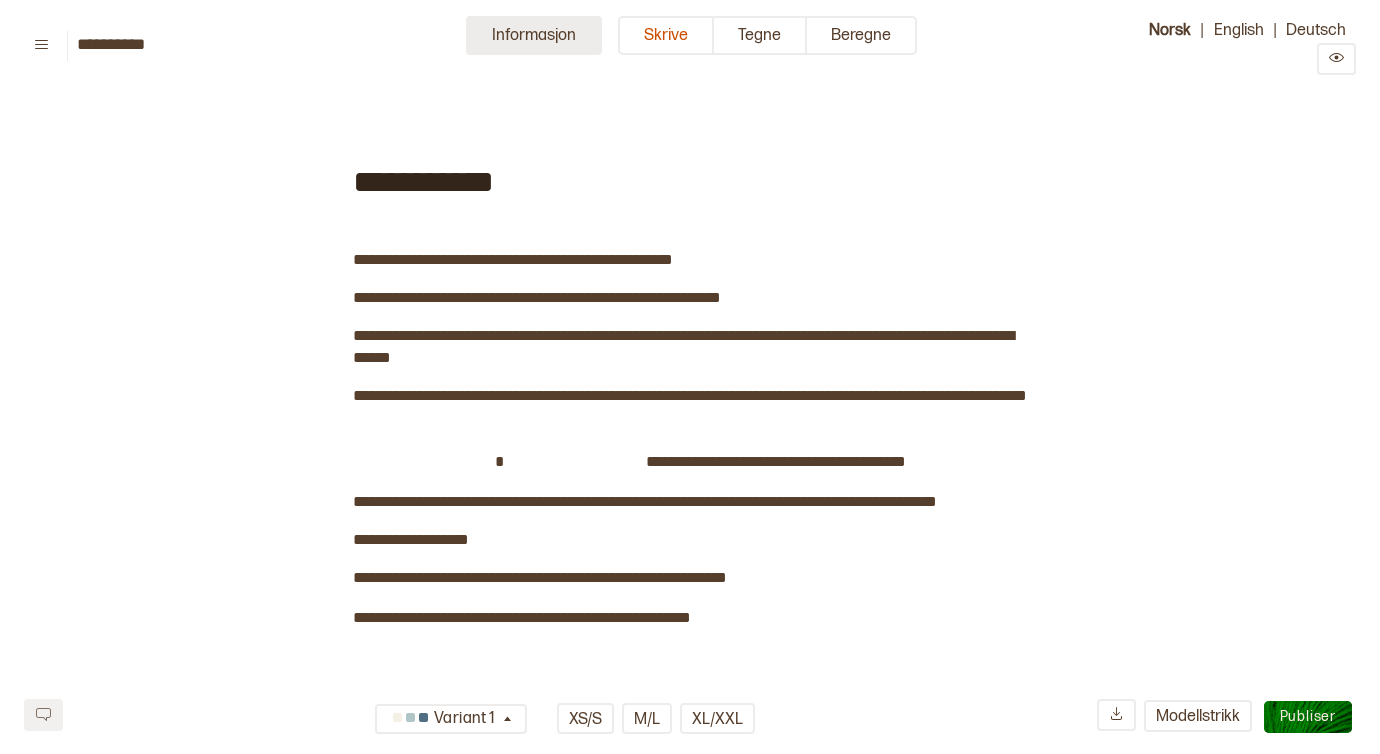 click on "Informasjon" at bounding box center [534, 35] 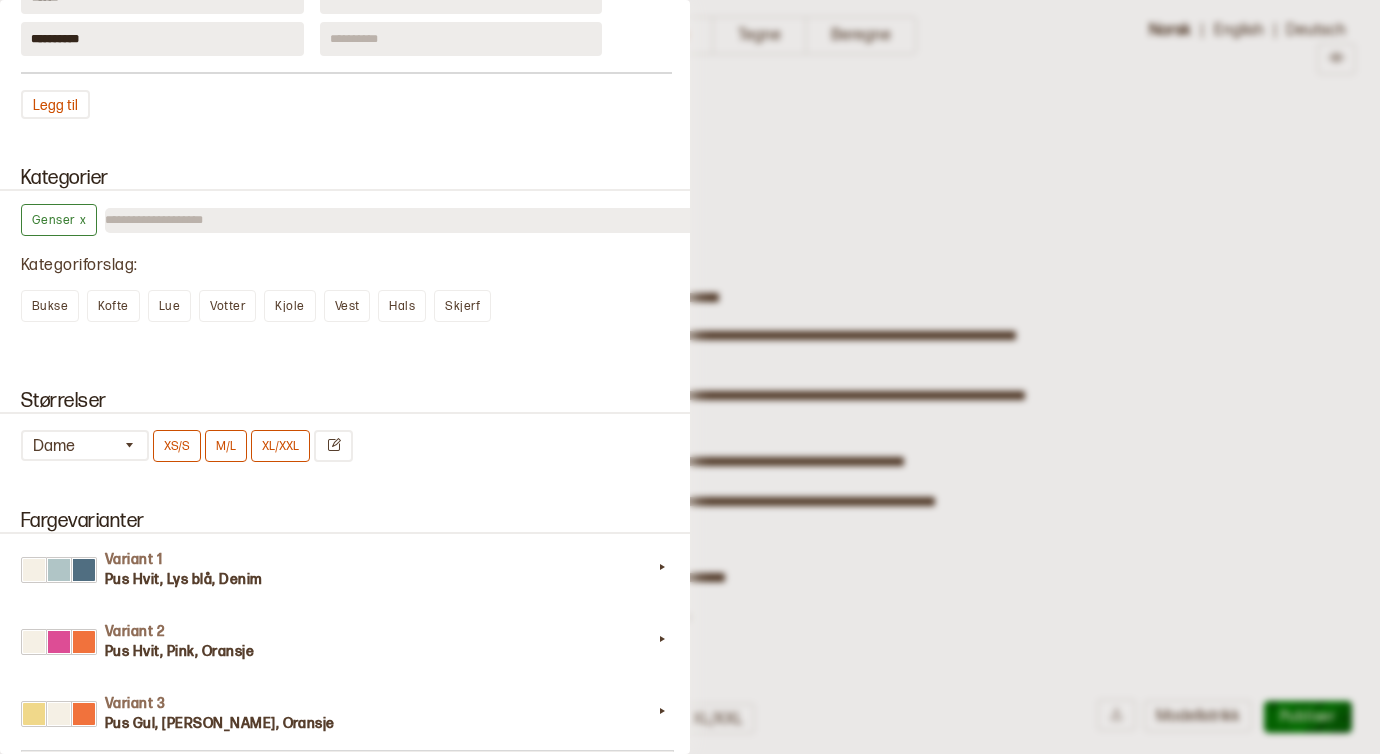 scroll, scrollTop: 1855, scrollLeft: 0, axis: vertical 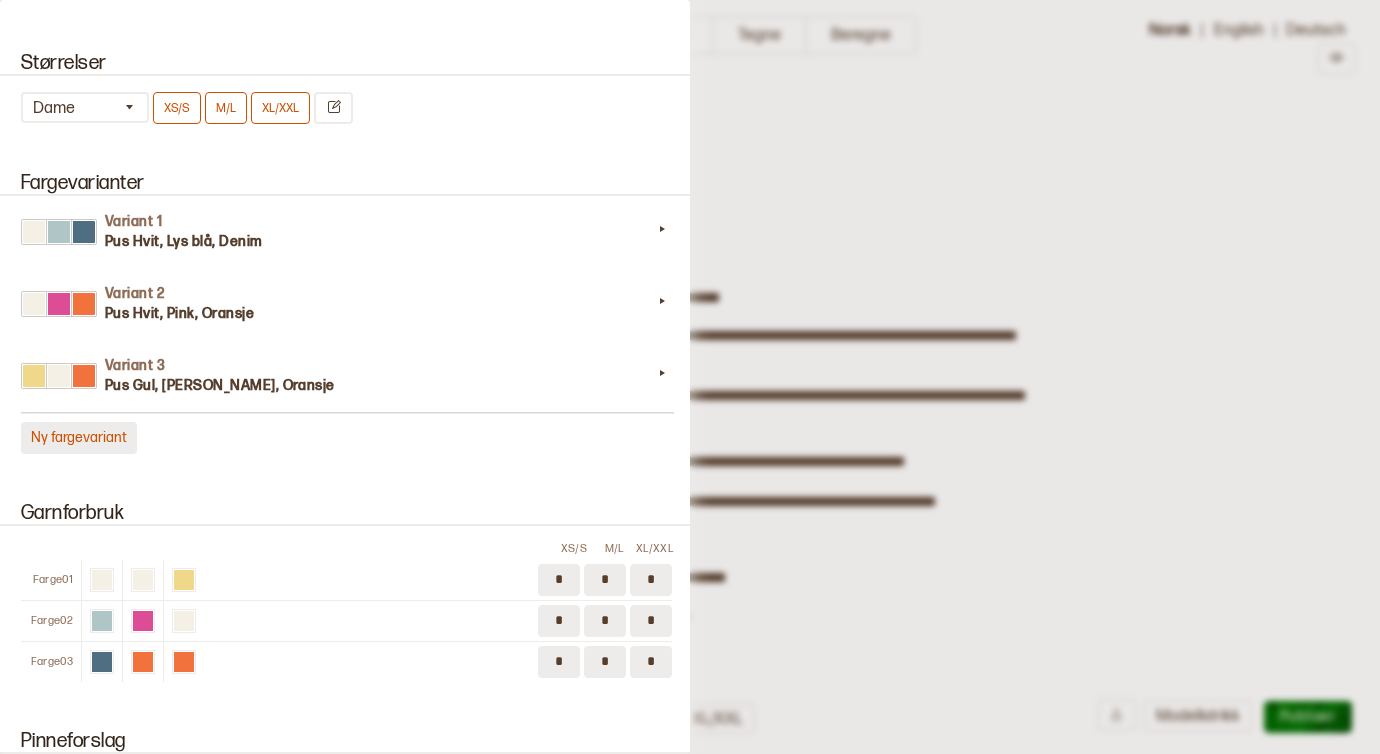 click on "Ny fargevariant" at bounding box center [79, 438] 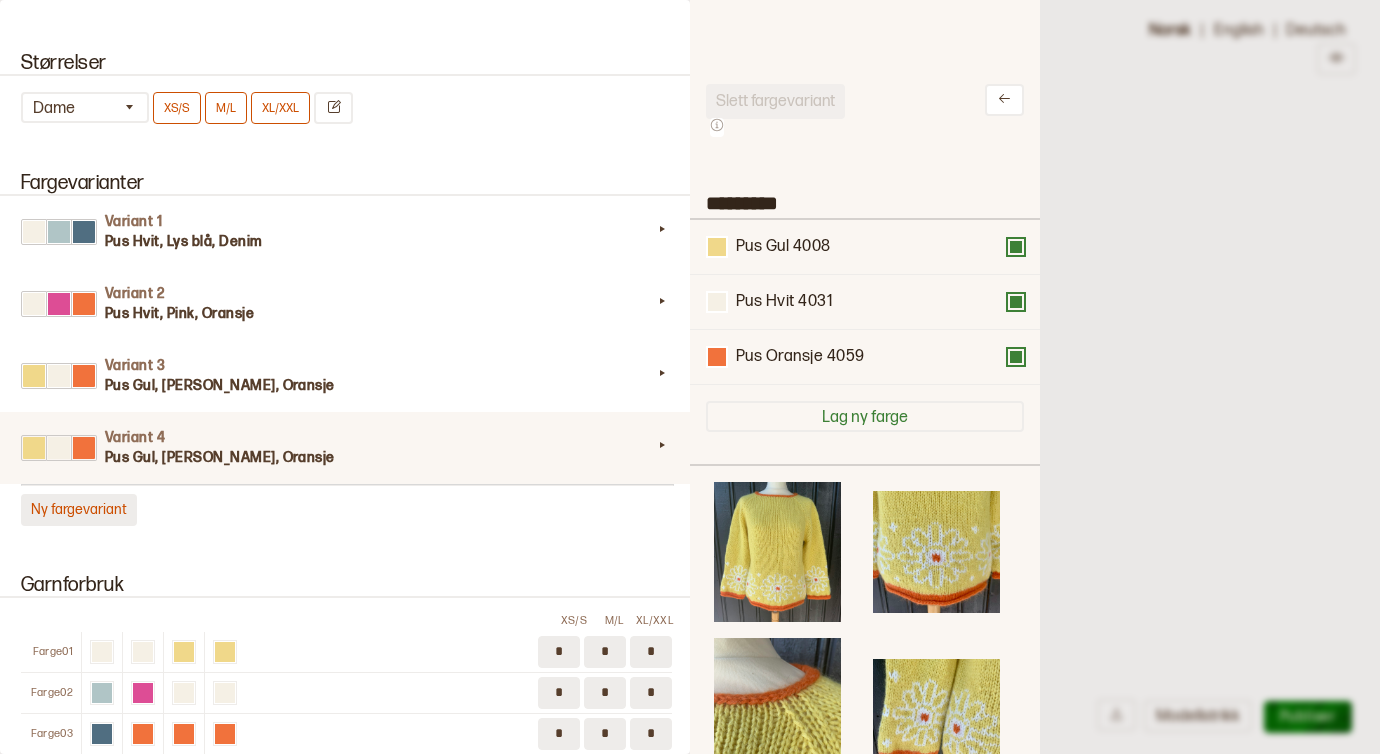 scroll, scrollTop: 585, scrollLeft: 320, axis: both 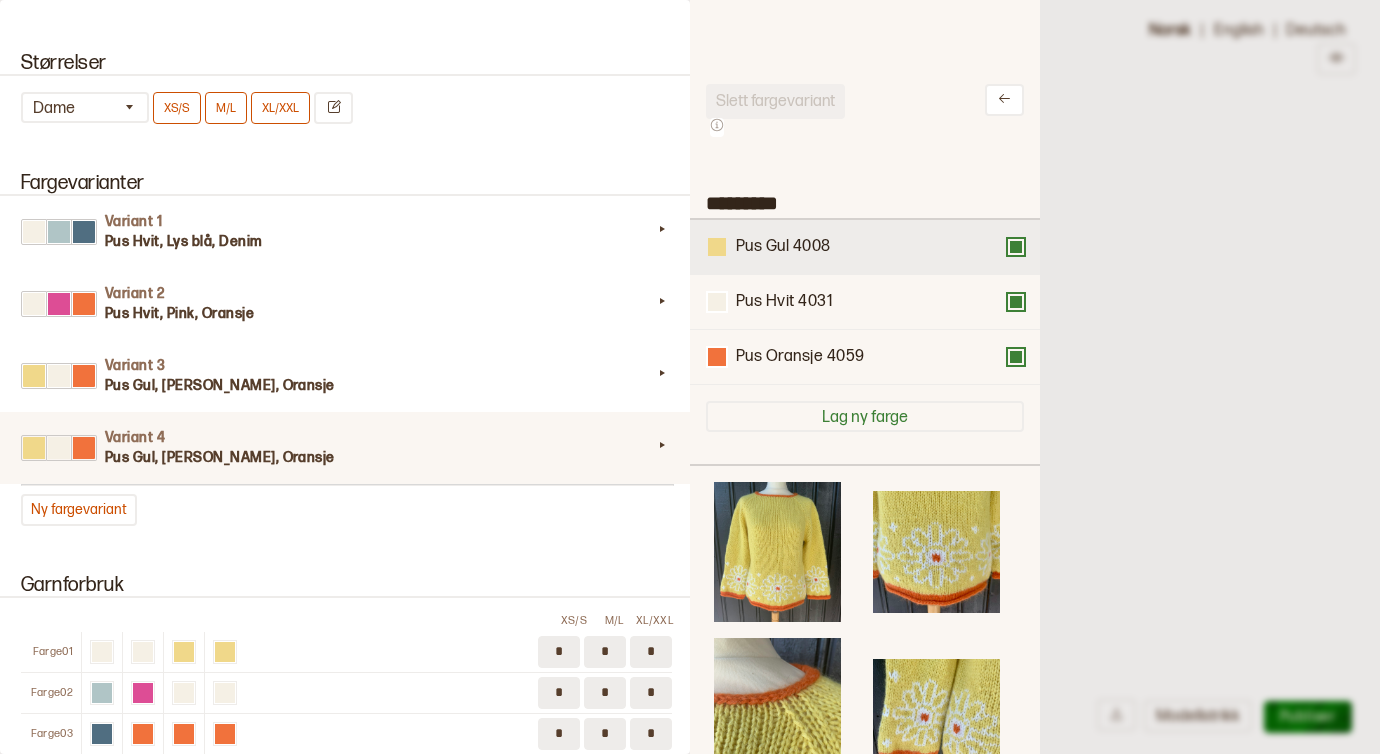 click at bounding box center (717, 247) 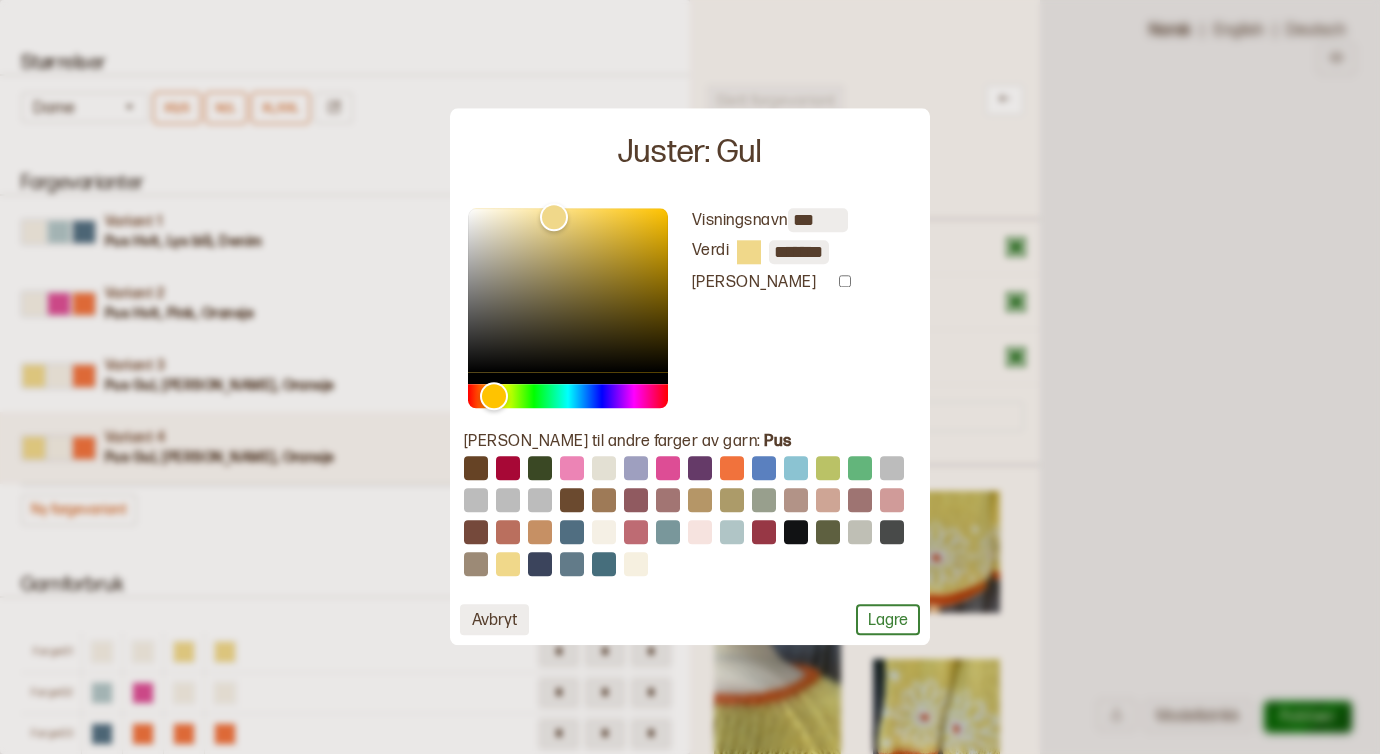 click on "Avbryt" at bounding box center (494, 620) 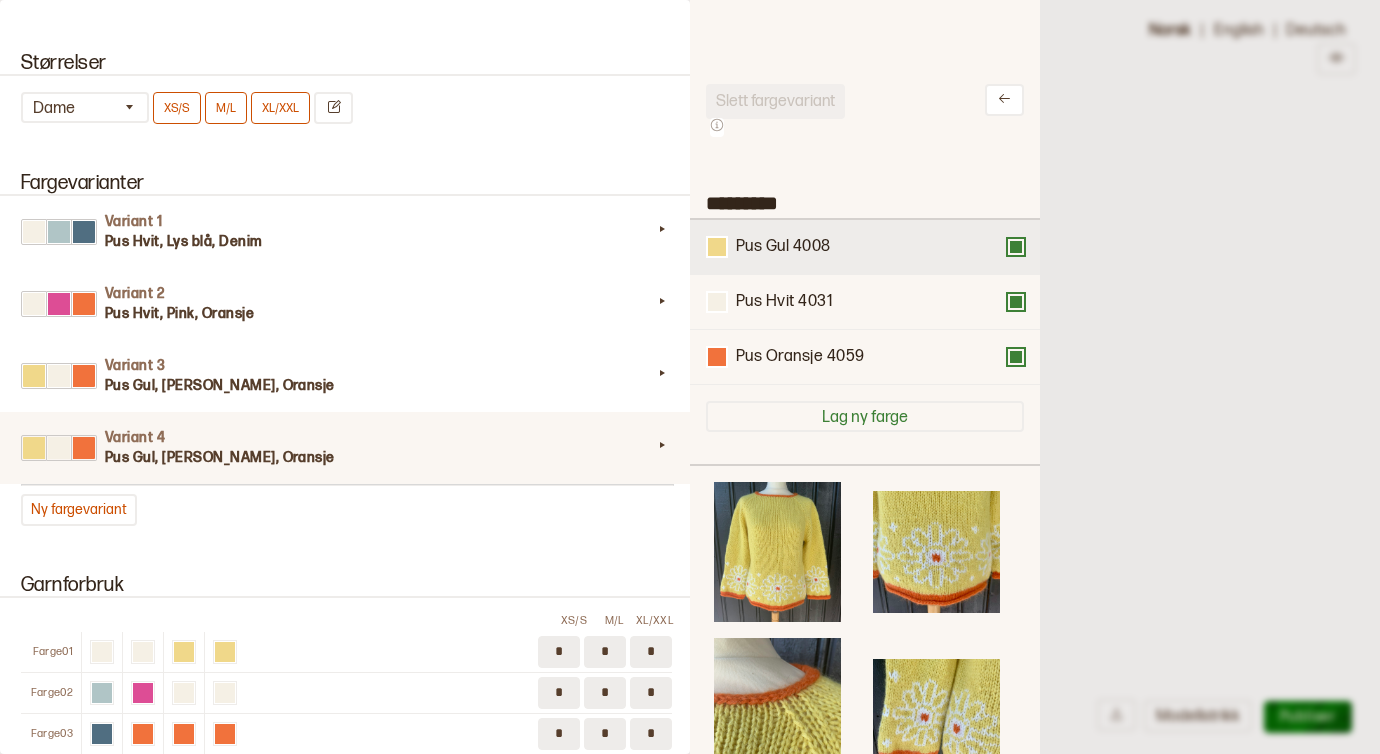 click at bounding box center (1016, 247) 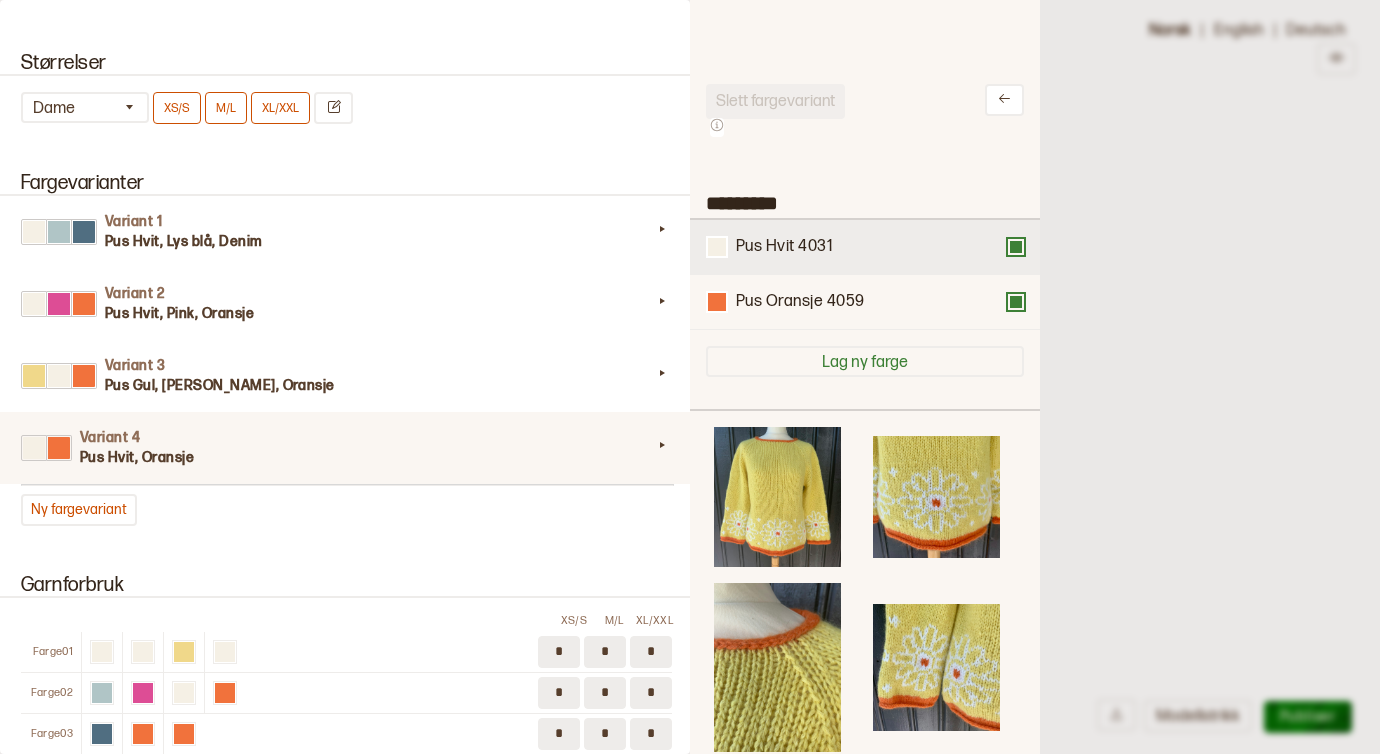 click on "Pus Hvit 4031" at bounding box center [865, 247] 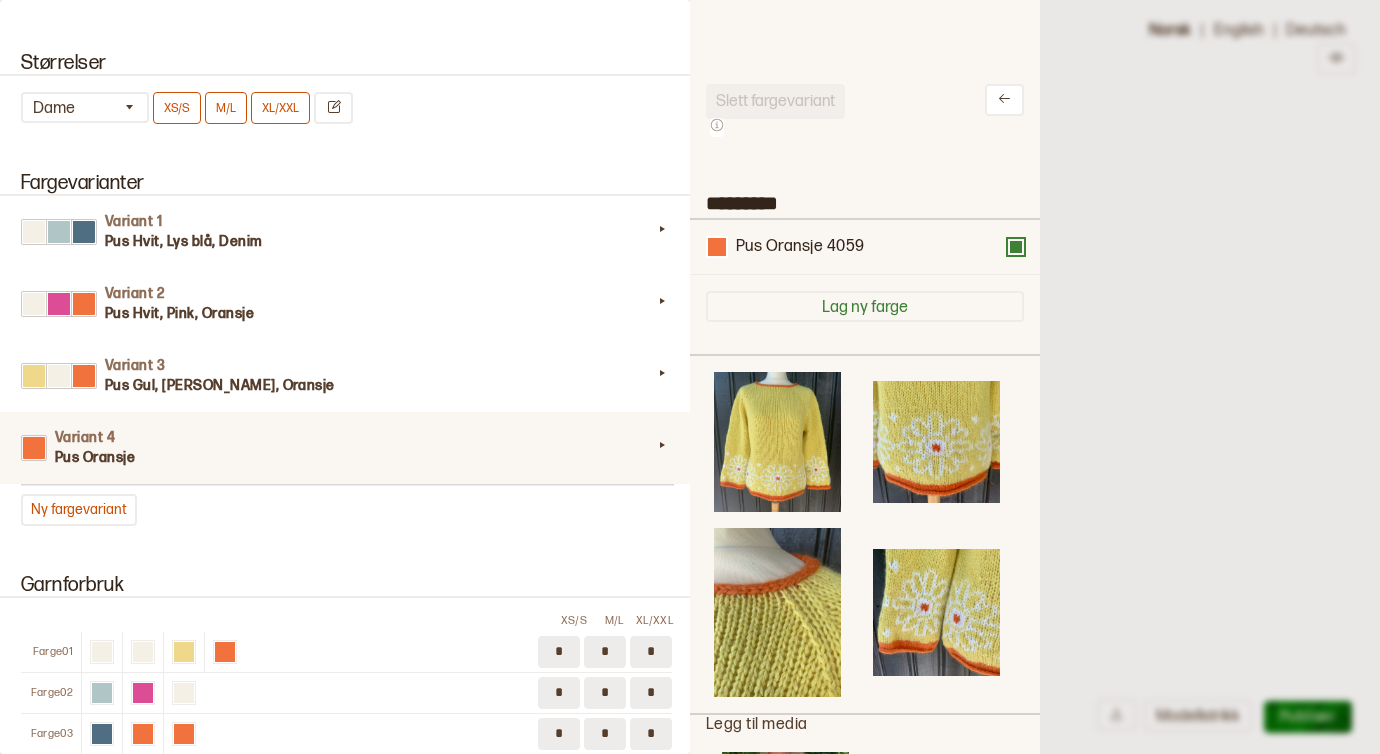 click at bounding box center [1016, 247] 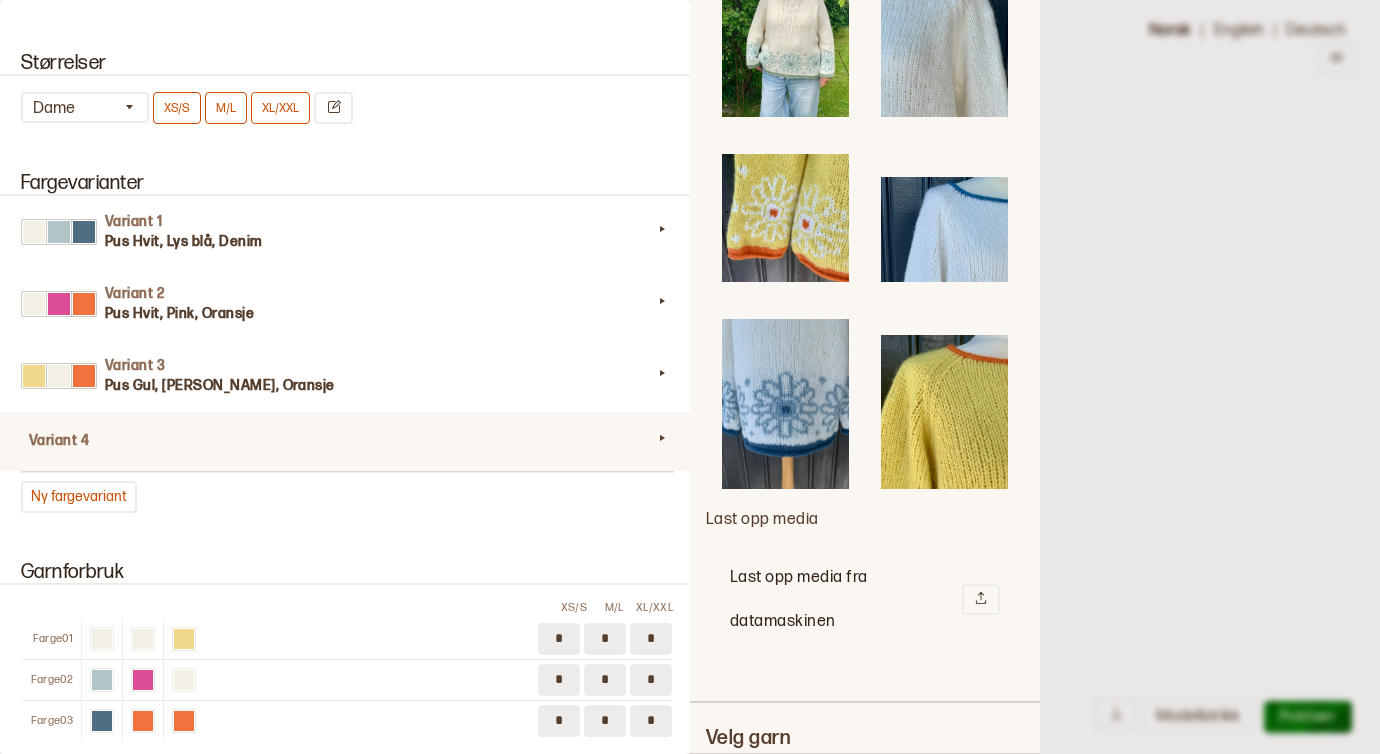 scroll, scrollTop: 2143, scrollLeft: 0, axis: vertical 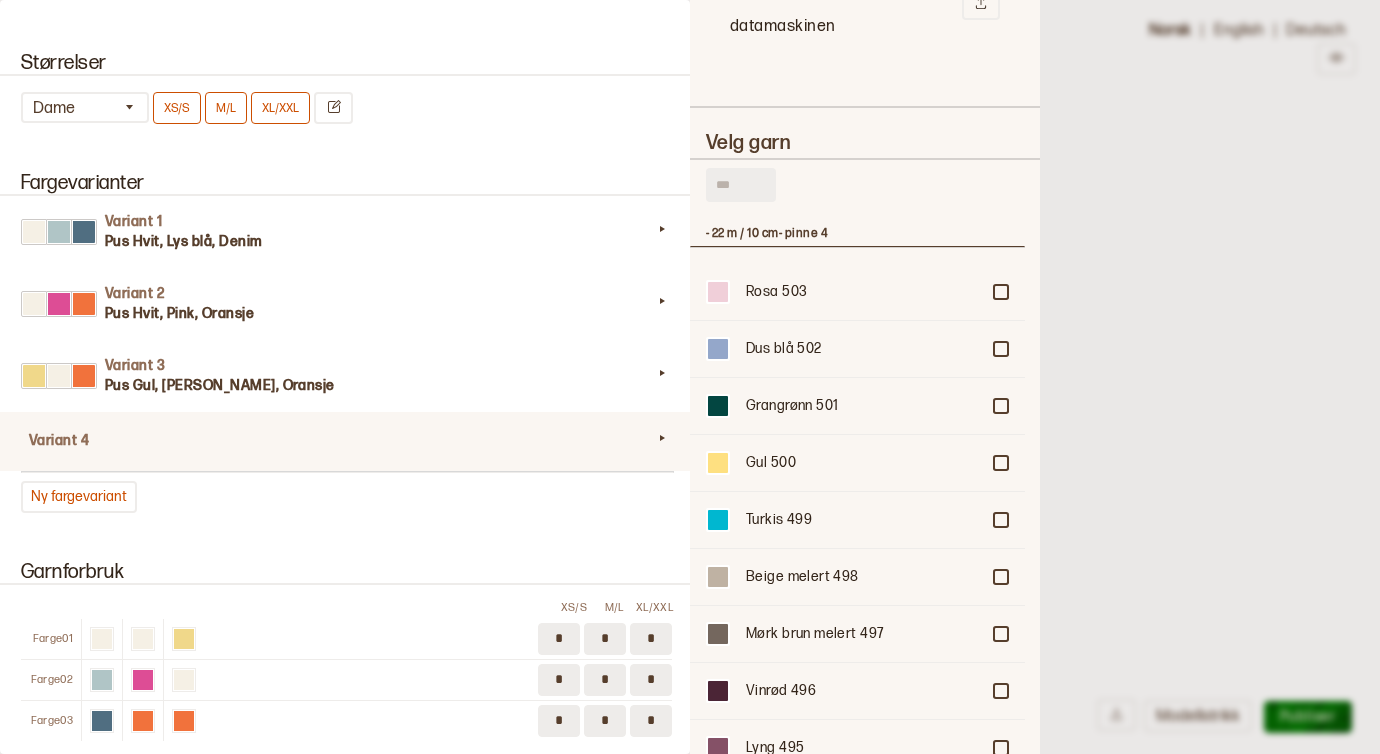 click at bounding box center (741, 185) 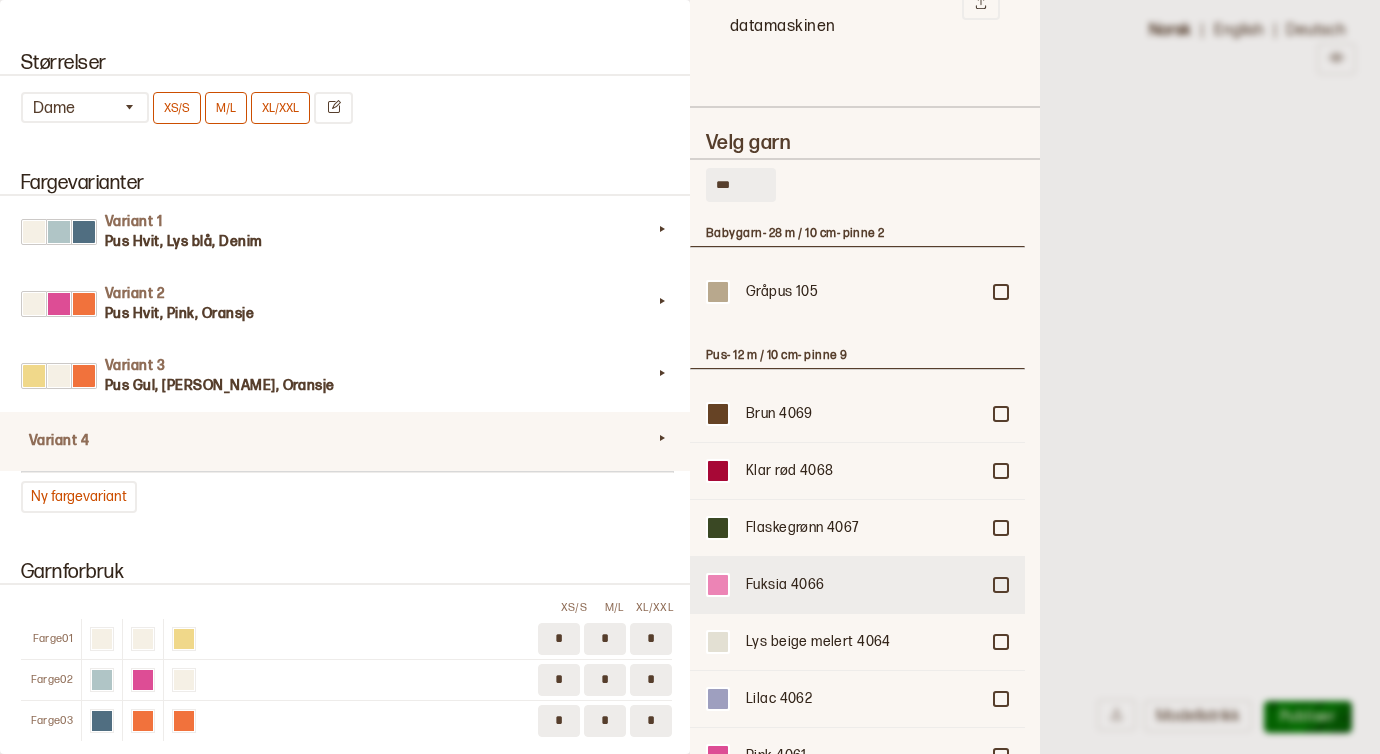 type on "***" 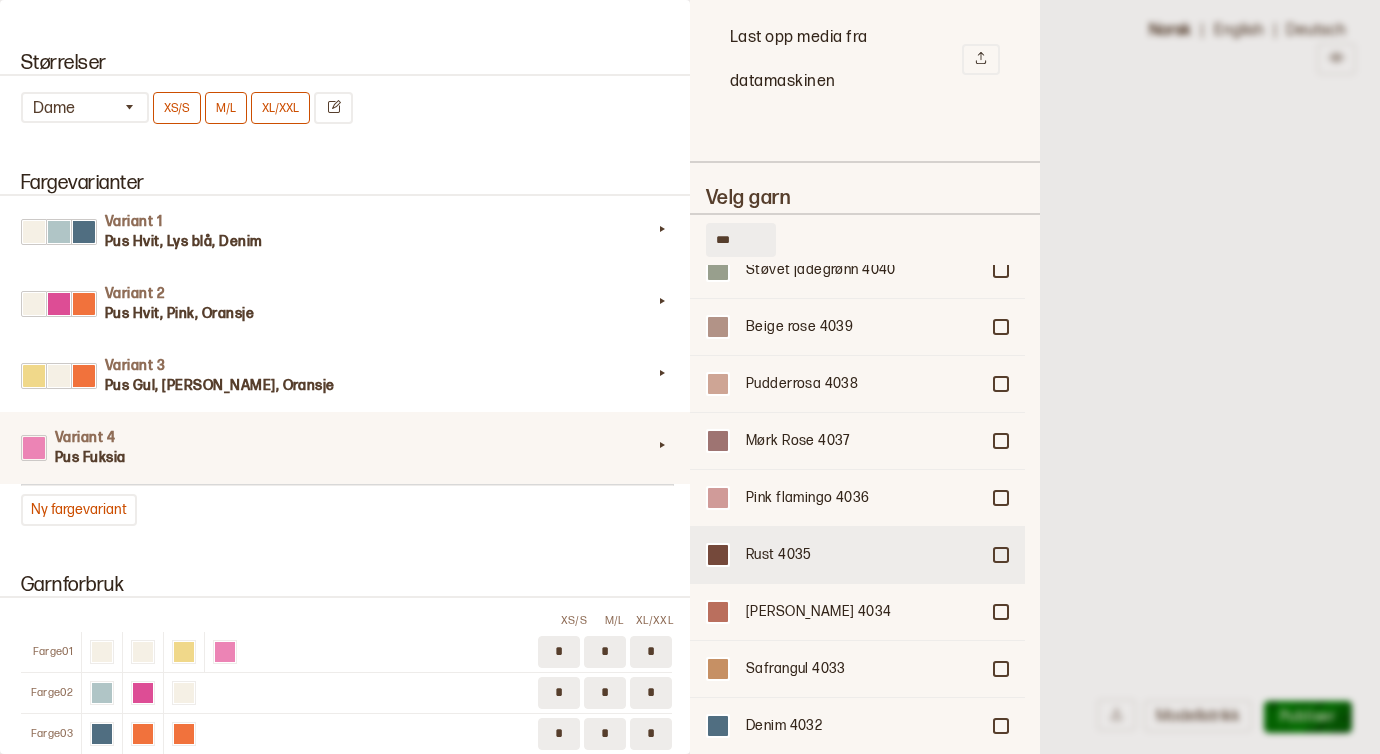 scroll, scrollTop: 1573, scrollLeft: 0, axis: vertical 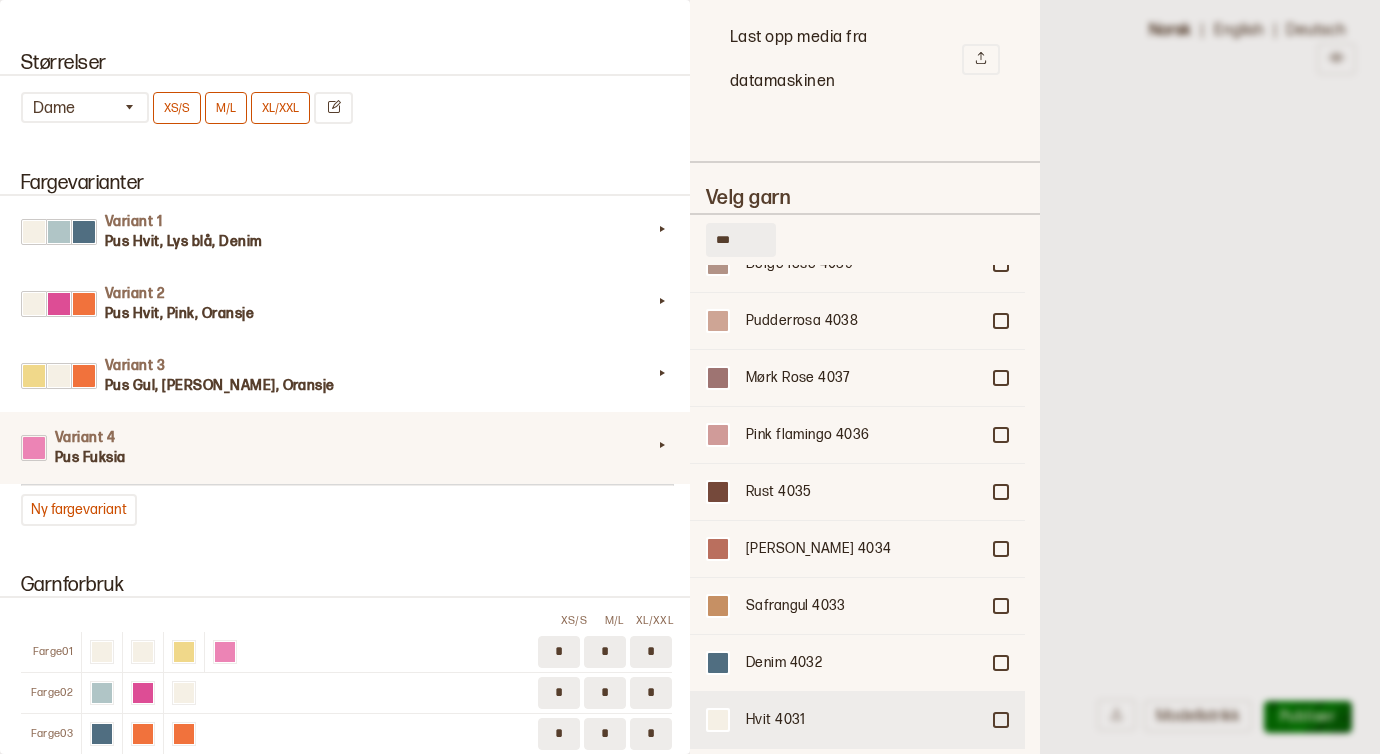 click at bounding box center [1001, 720] 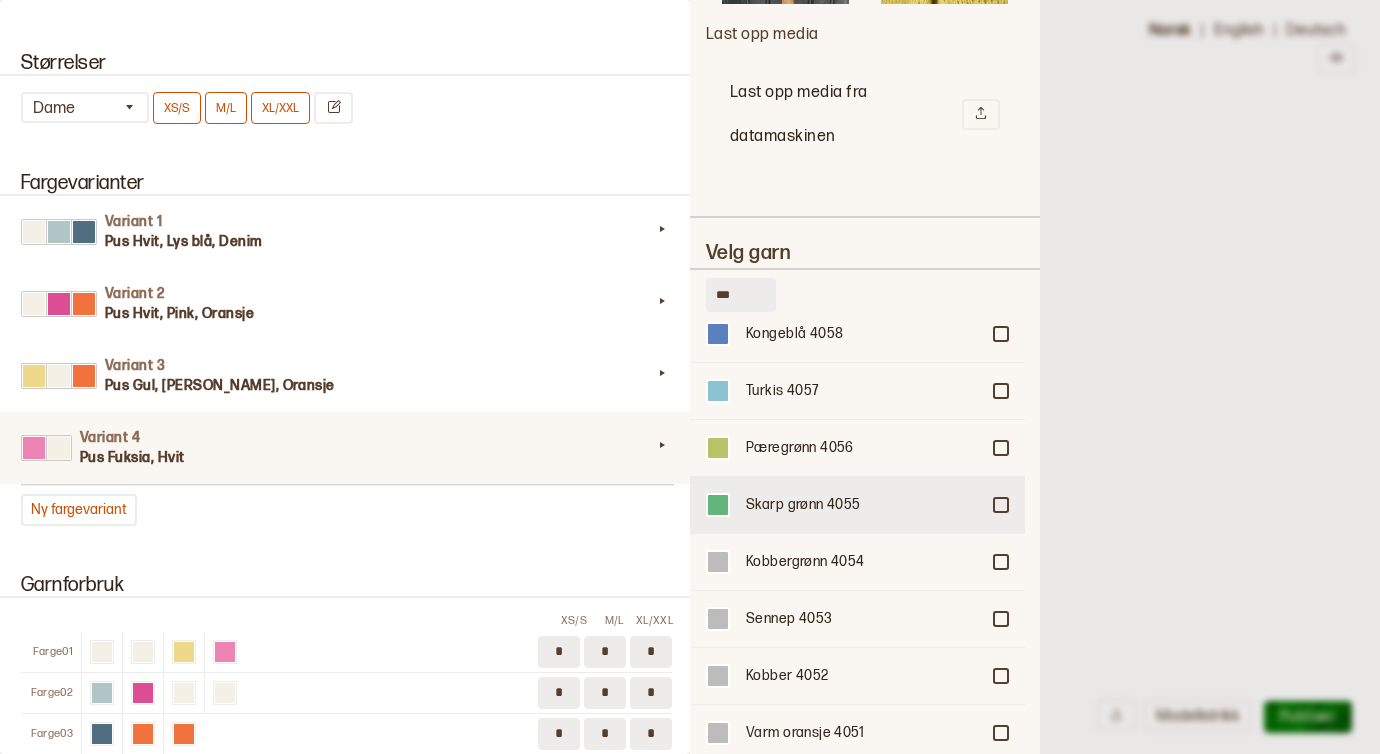 scroll, scrollTop: 0, scrollLeft: 0, axis: both 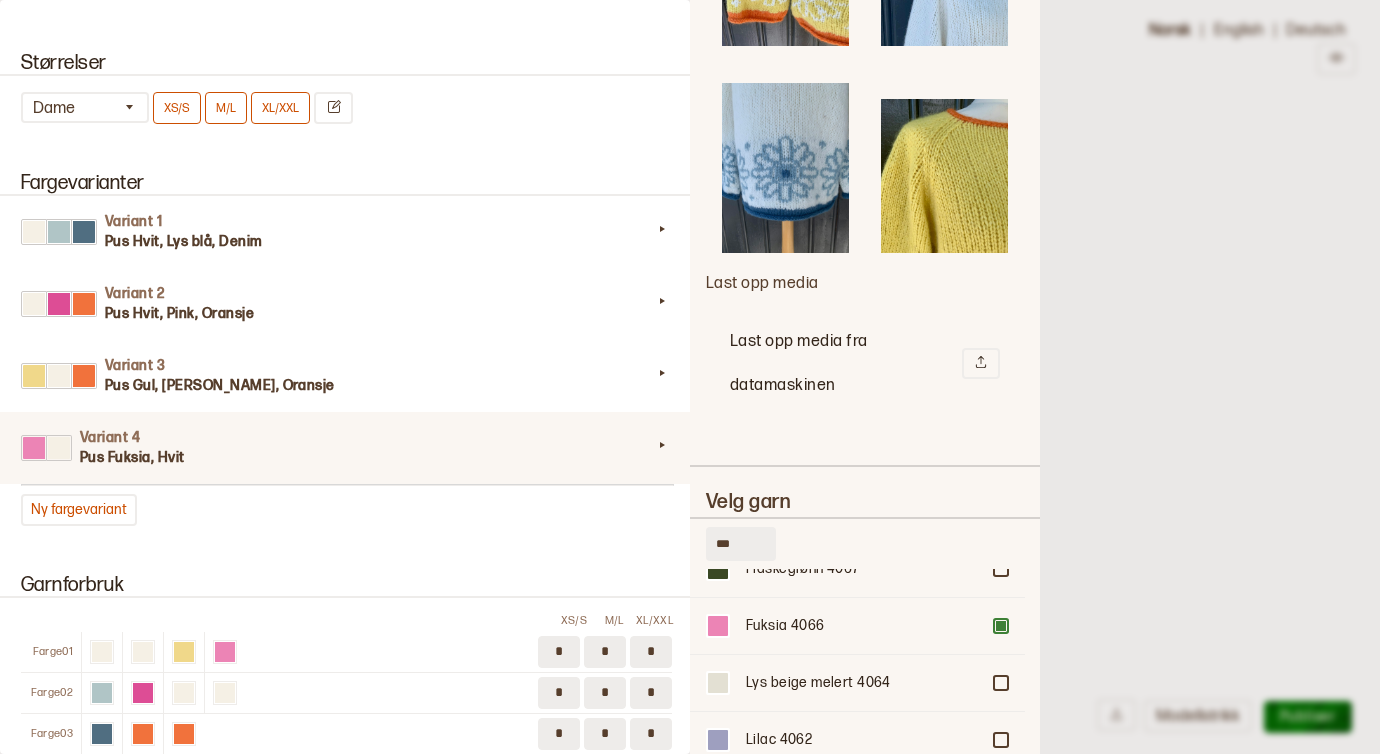 click at bounding box center (1001, 797) 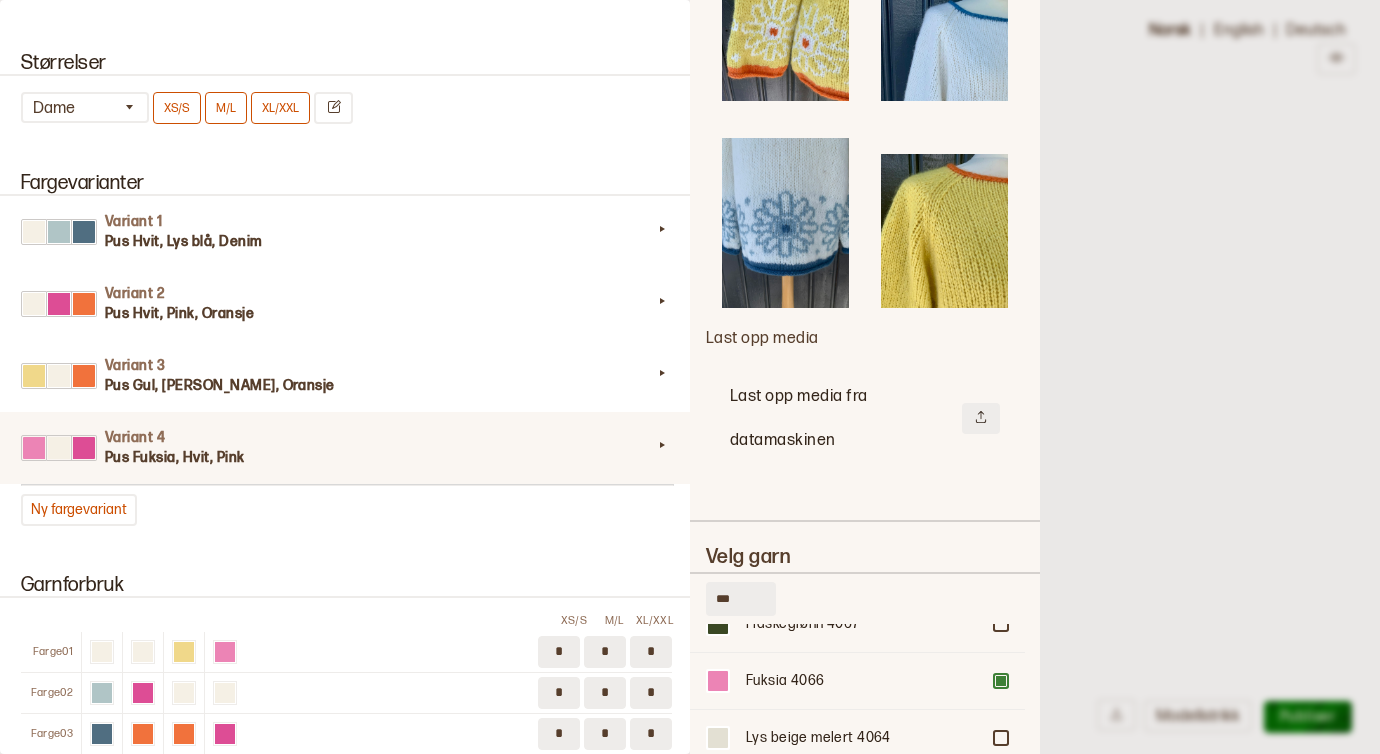 click 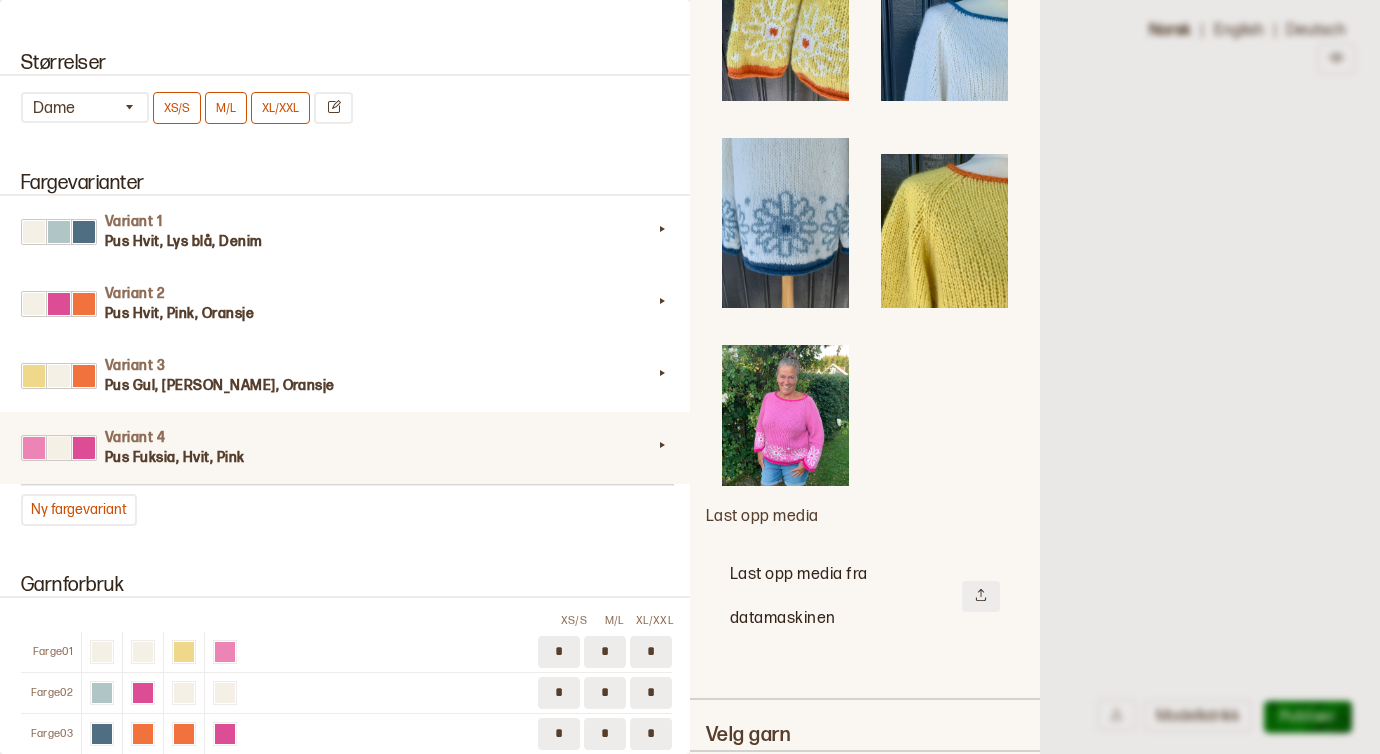 click 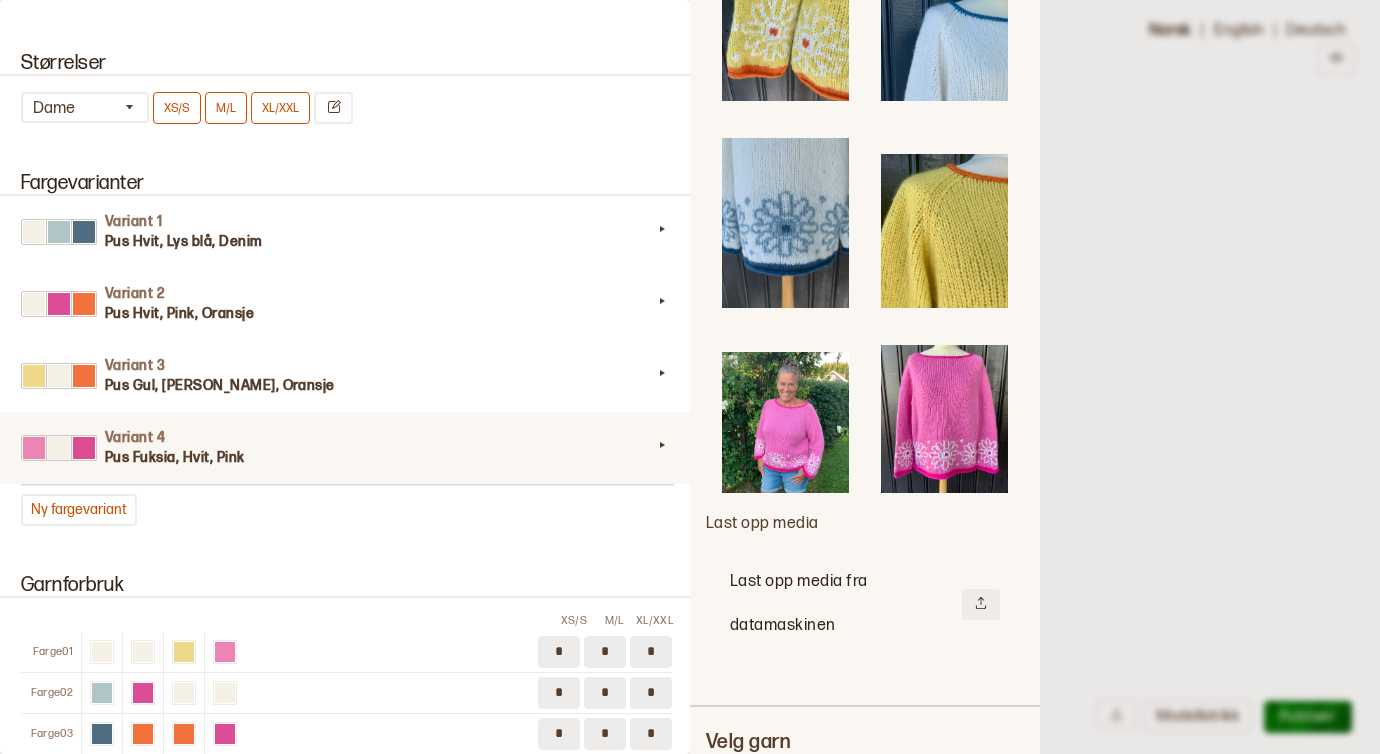 click 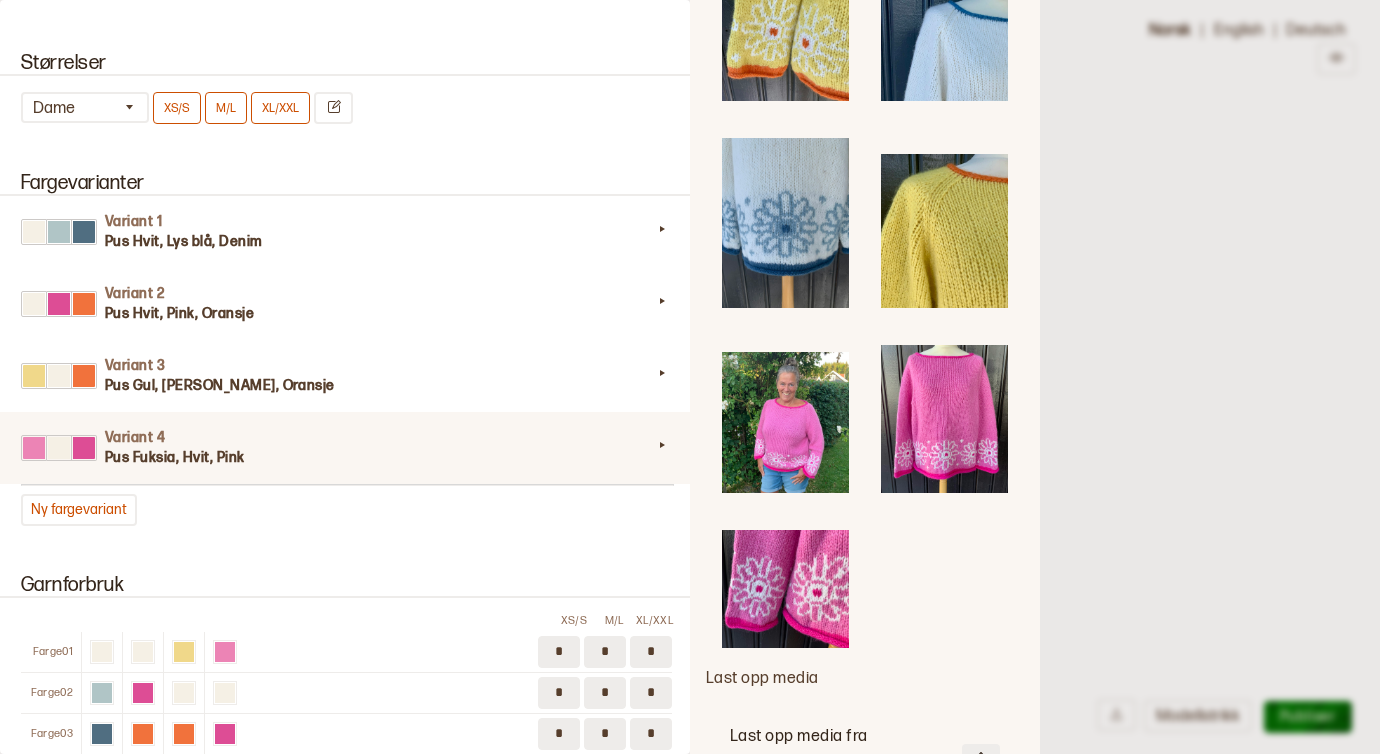 click 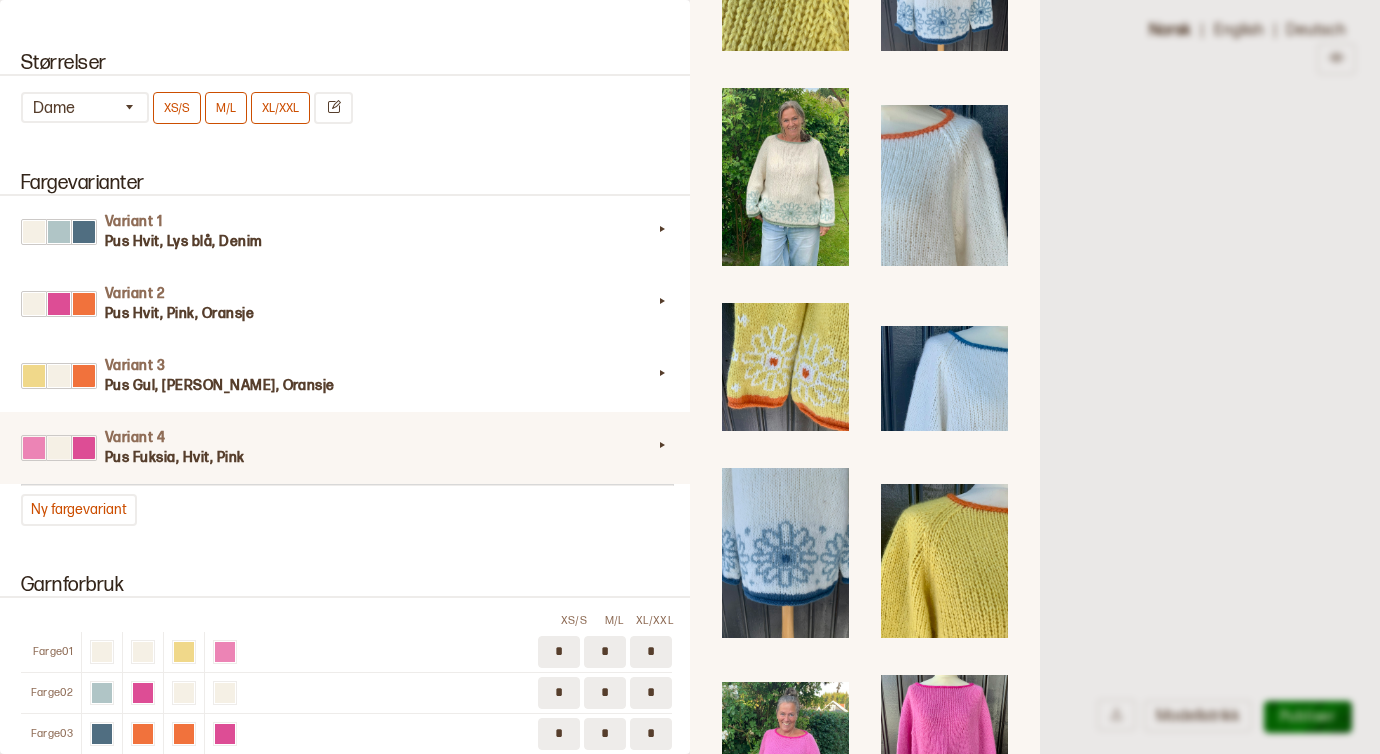 scroll, scrollTop: 1592, scrollLeft: 0, axis: vertical 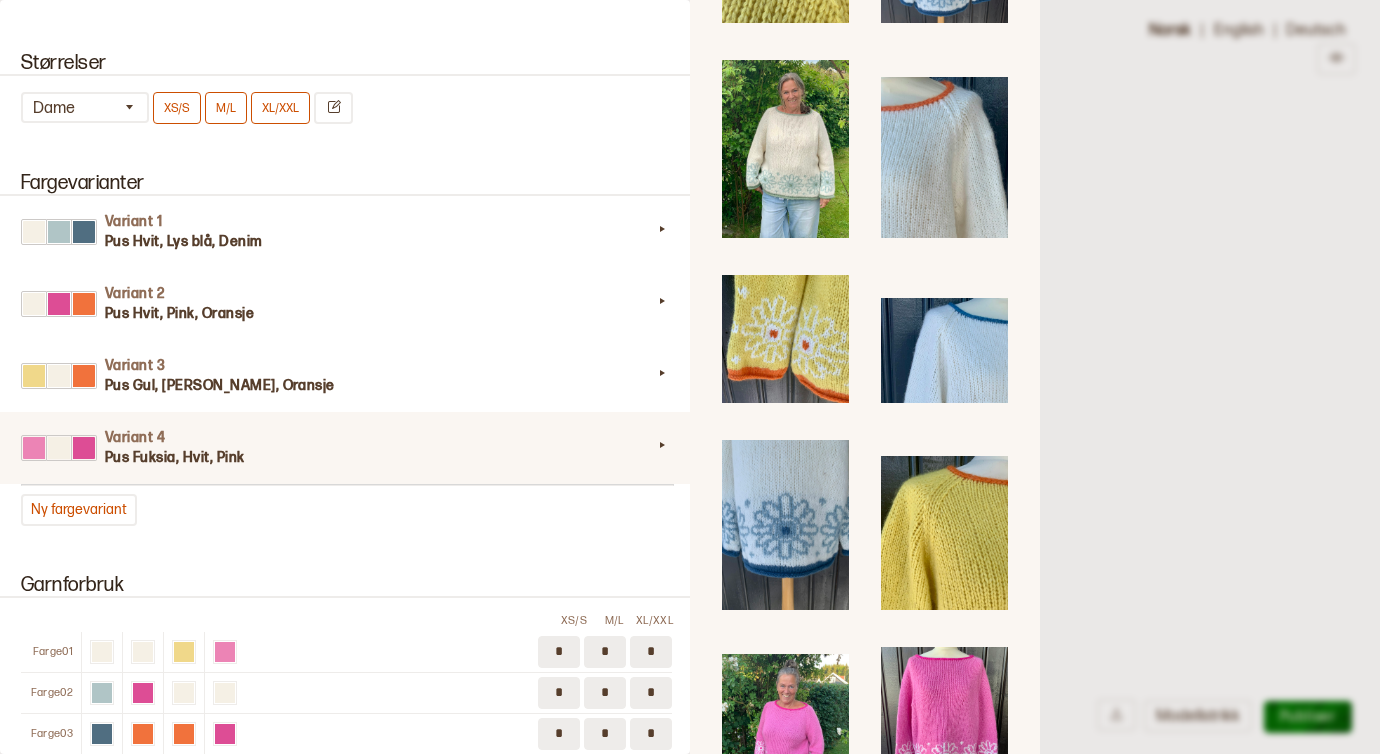 click at bounding box center [785, 724] 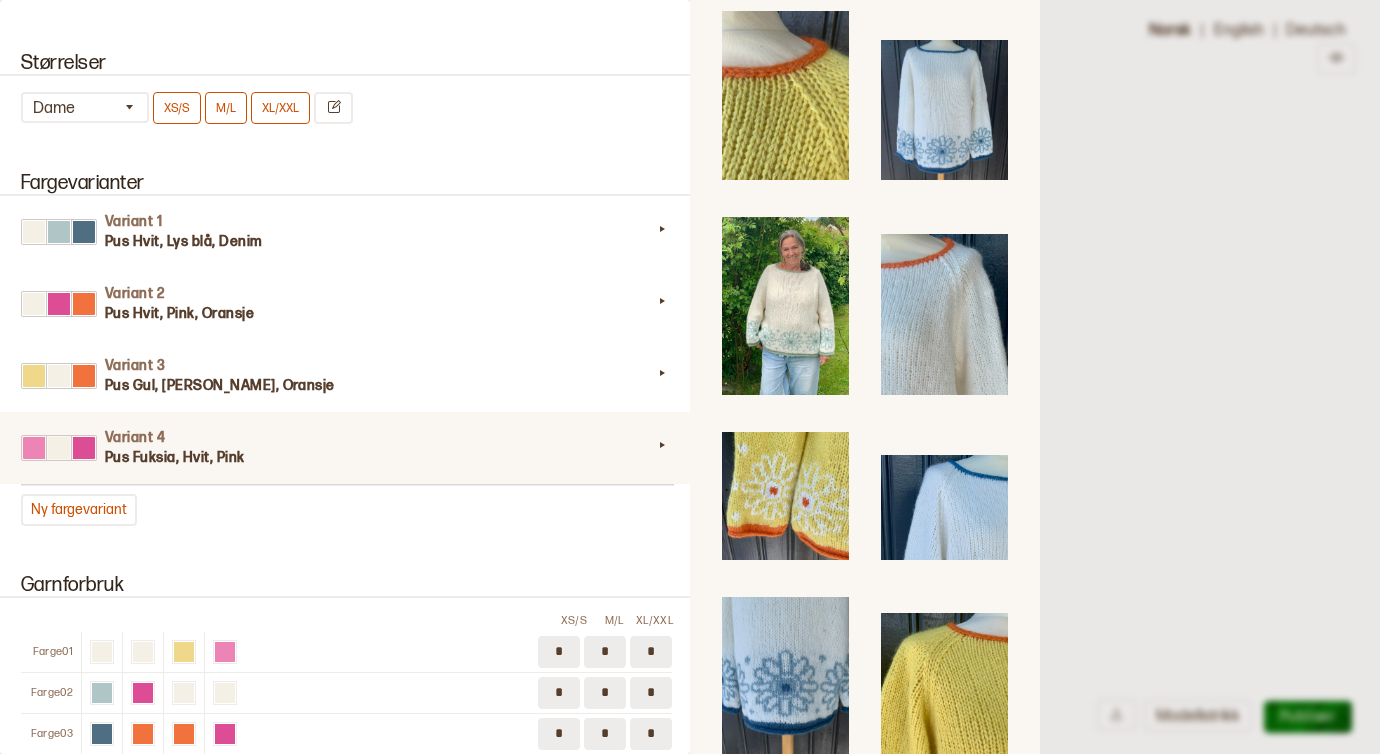 scroll, scrollTop: 1782, scrollLeft: 0, axis: vertical 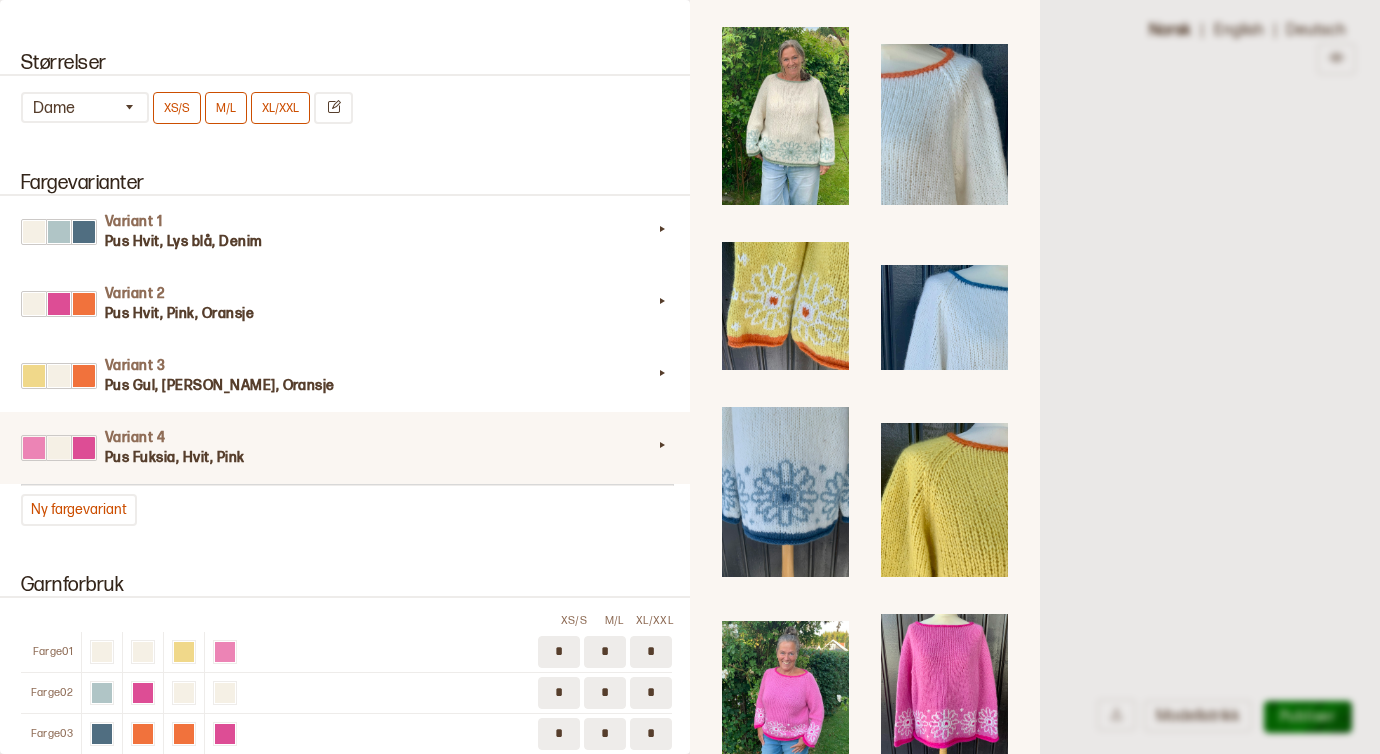 click at bounding box center [944, 688] 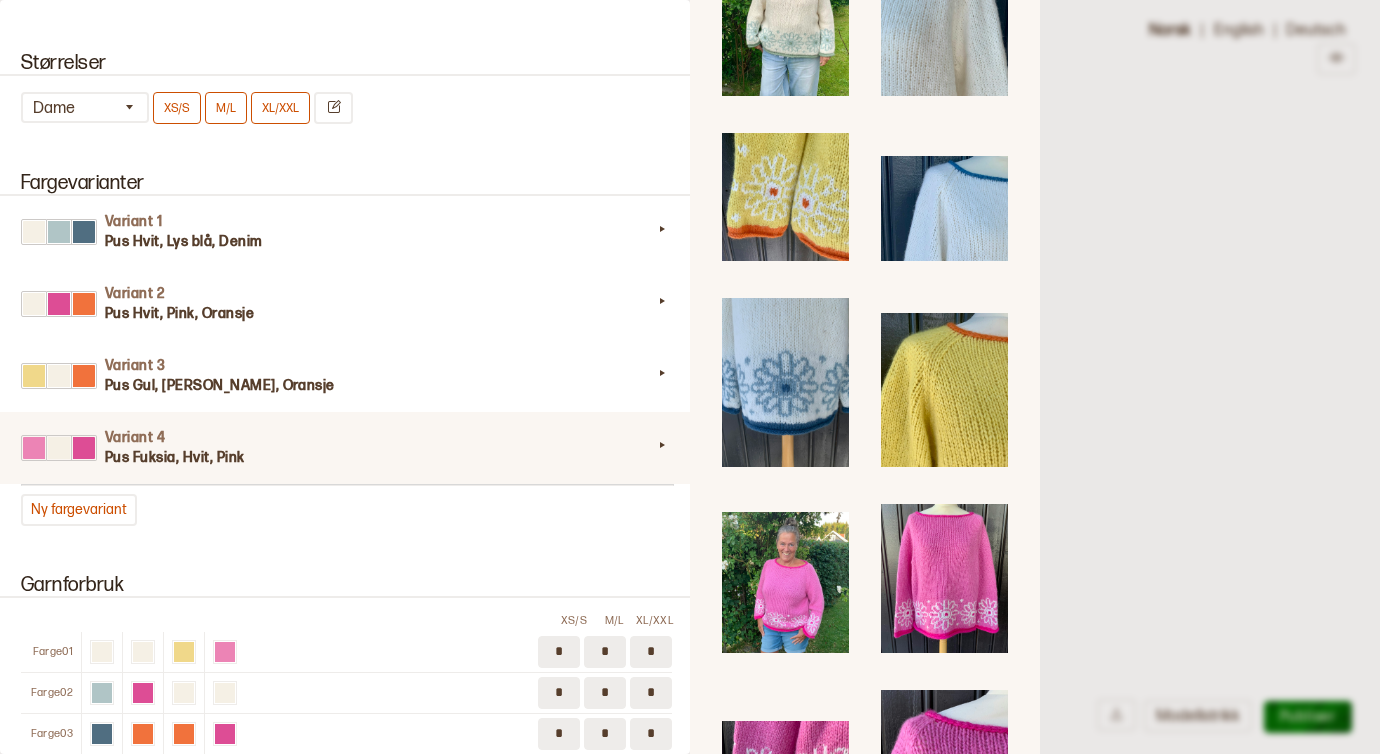 scroll, scrollTop: 2054, scrollLeft: 0, axis: vertical 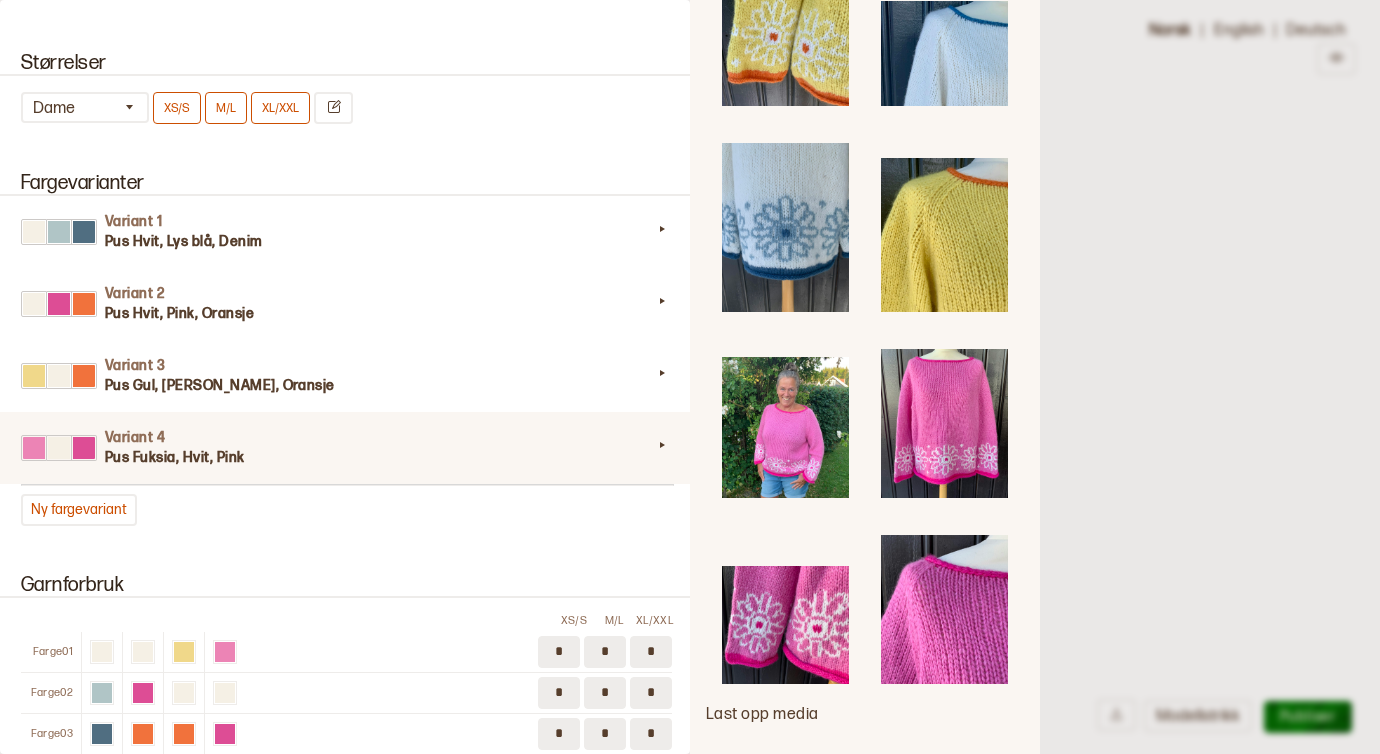 click at bounding box center (785, 625) 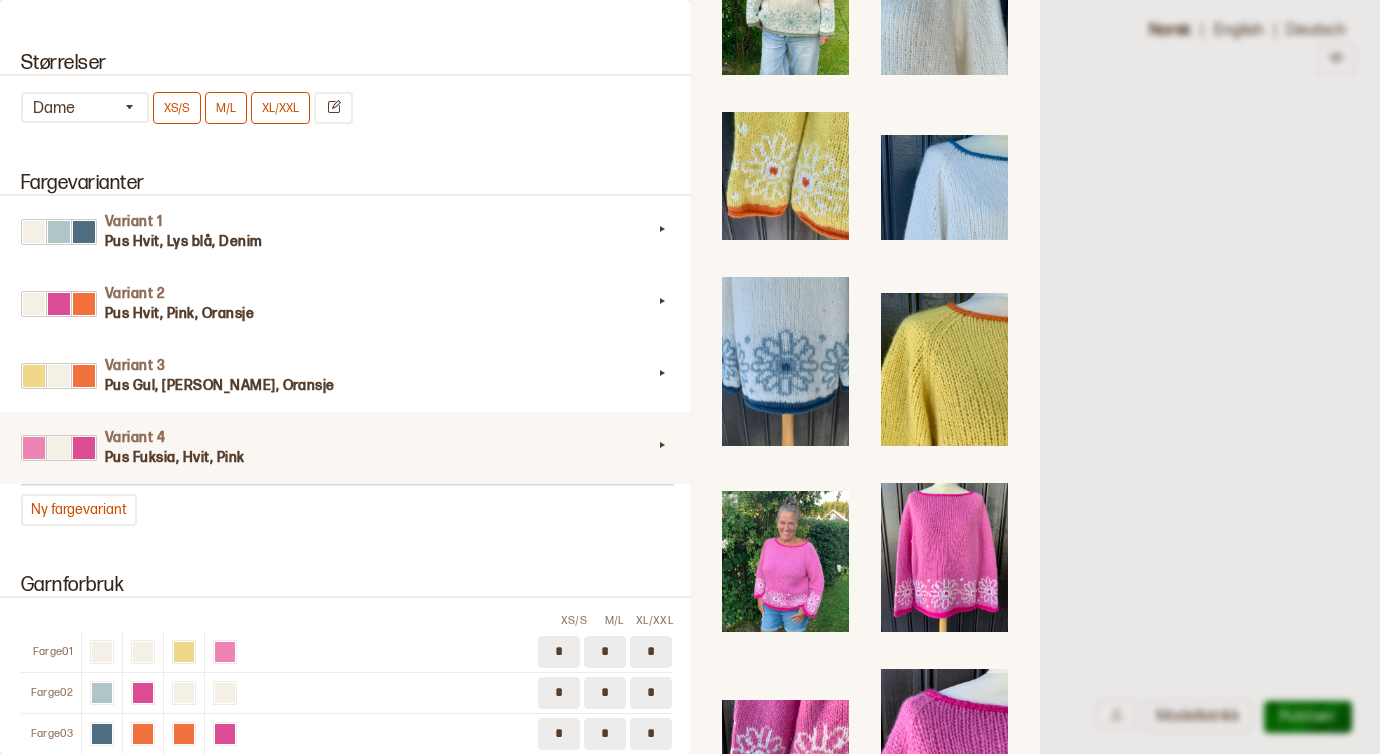 click at bounding box center [944, 743] 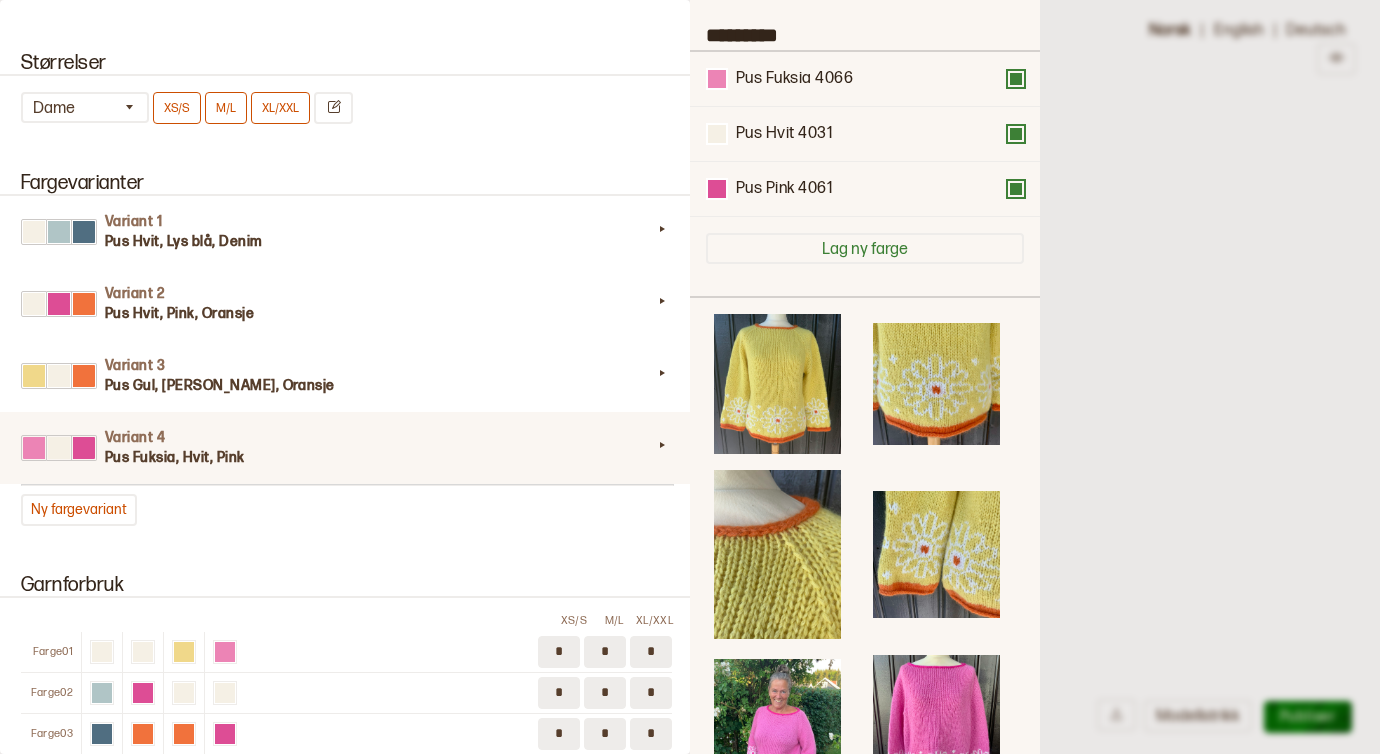 scroll, scrollTop: 0, scrollLeft: 0, axis: both 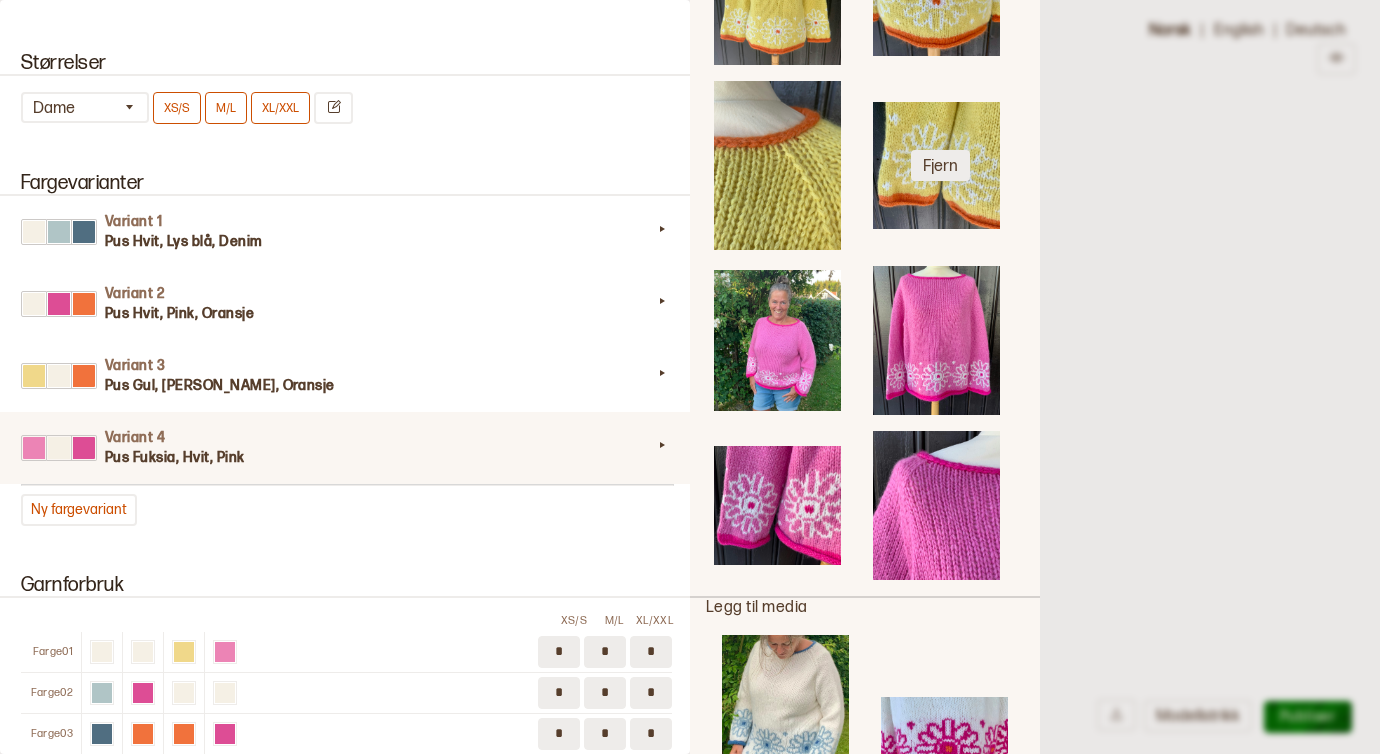 click on "Fjern" at bounding box center [940, 165] 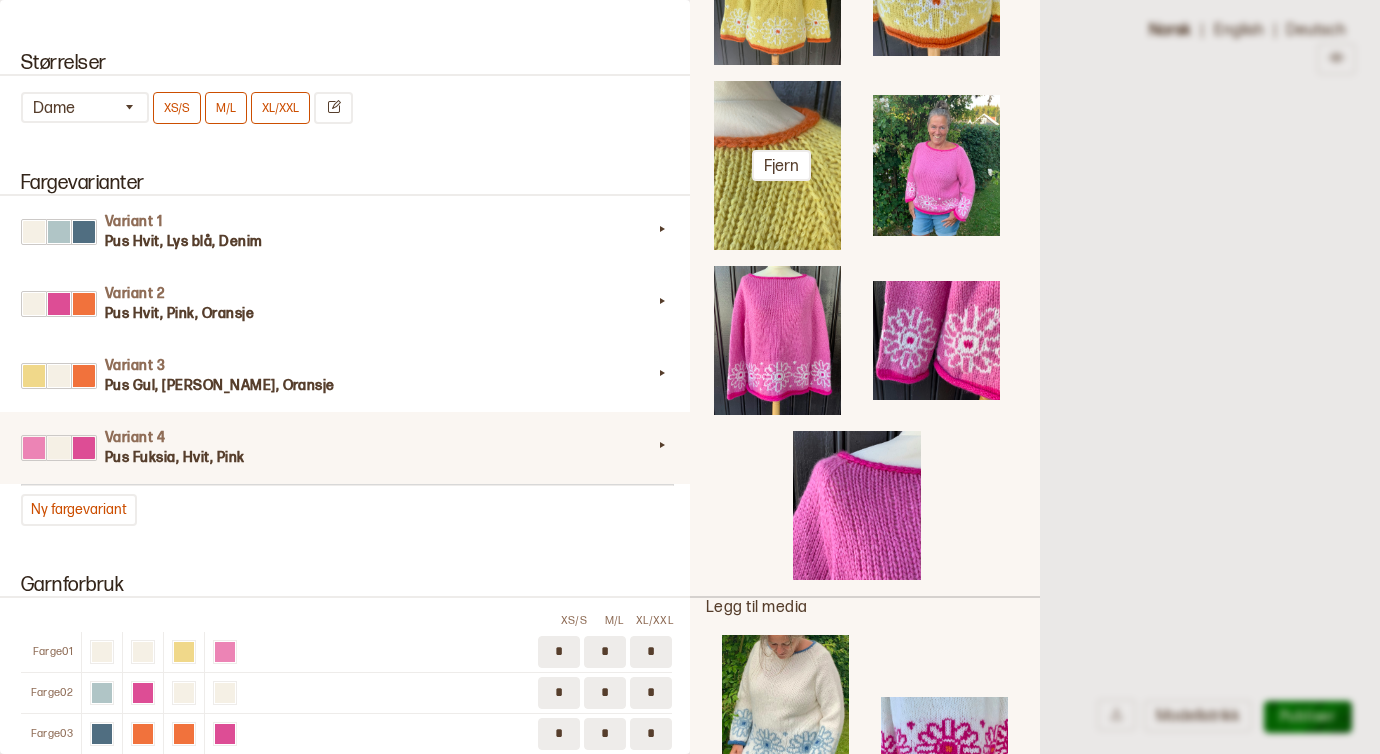 click on "Fjern" at bounding box center (781, 165) 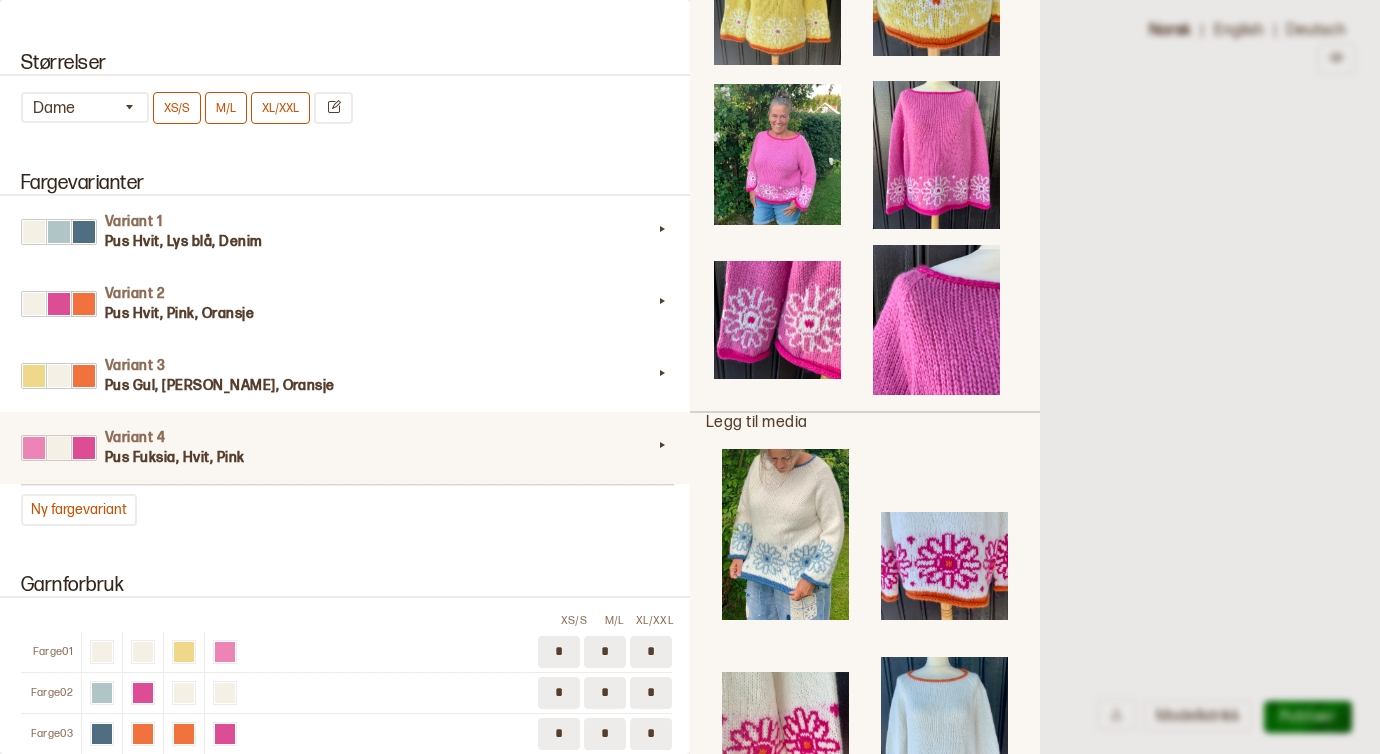 scroll, scrollTop: 348, scrollLeft: 0, axis: vertical 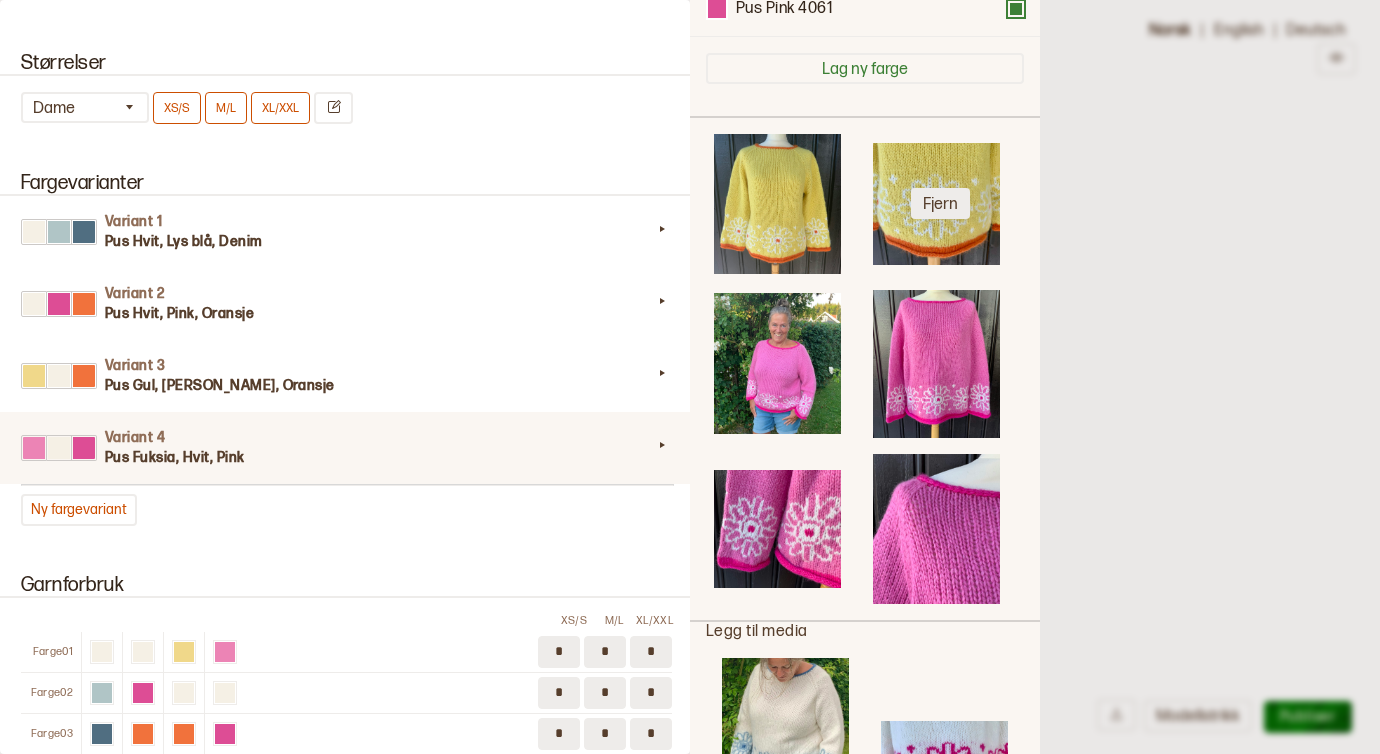 click on "Fjern" at bounding box center [940, 203] 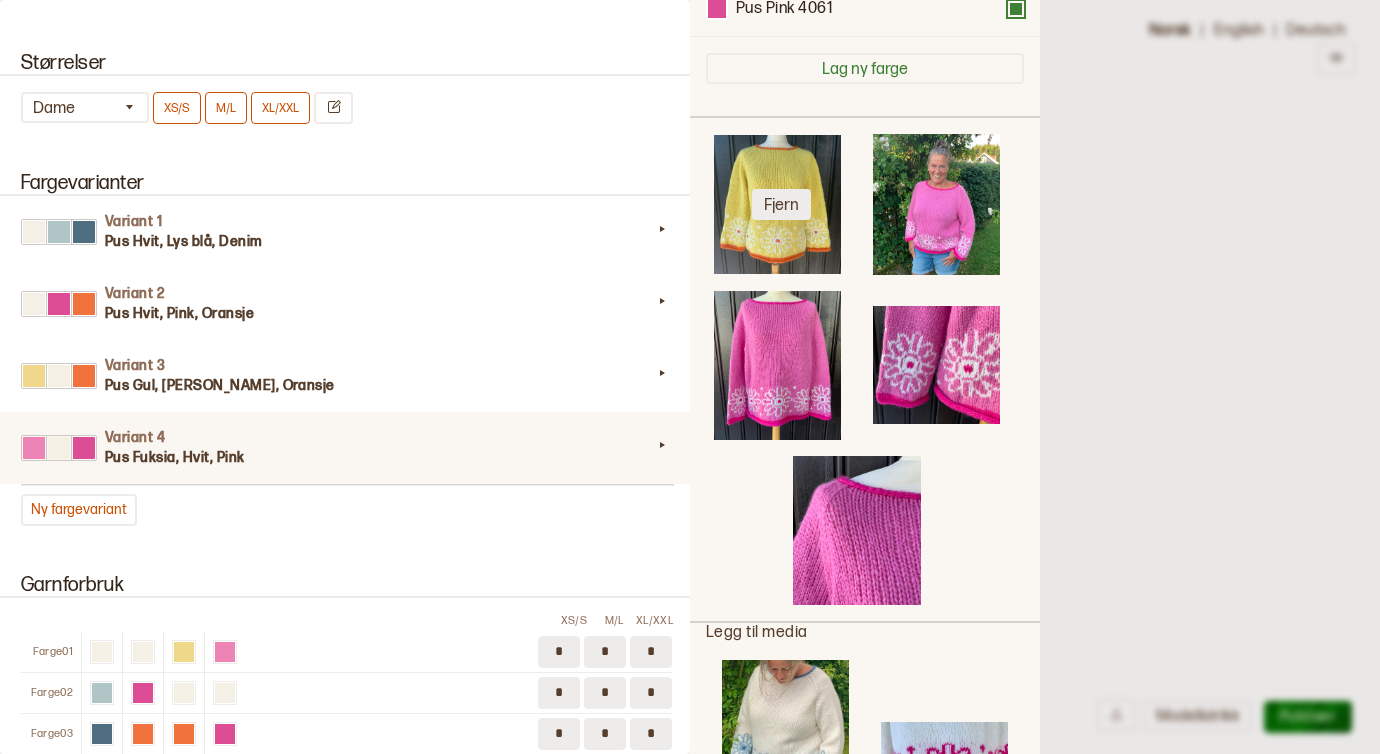 click on "Fjern" at bounding box center [781, 204] 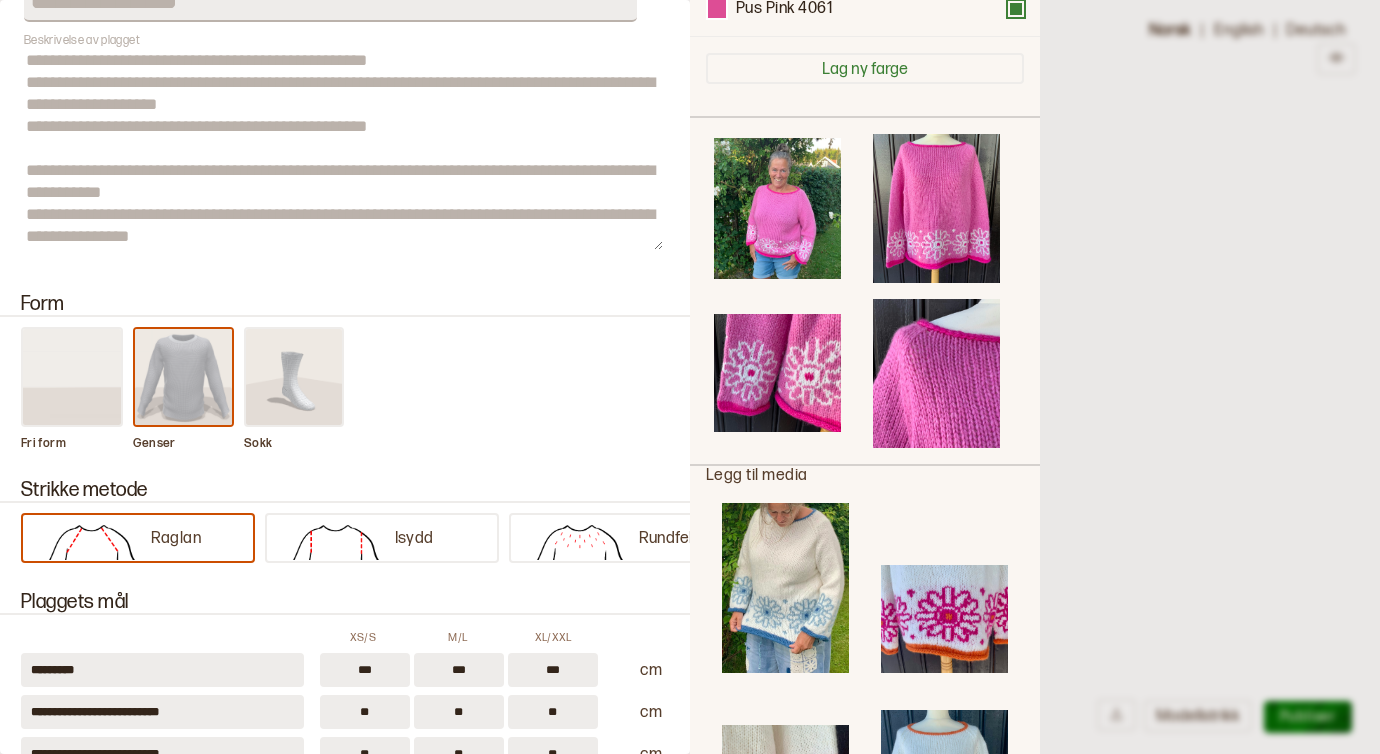 scroll, scrollTop: 0, scrollLeft: 0, axis: both 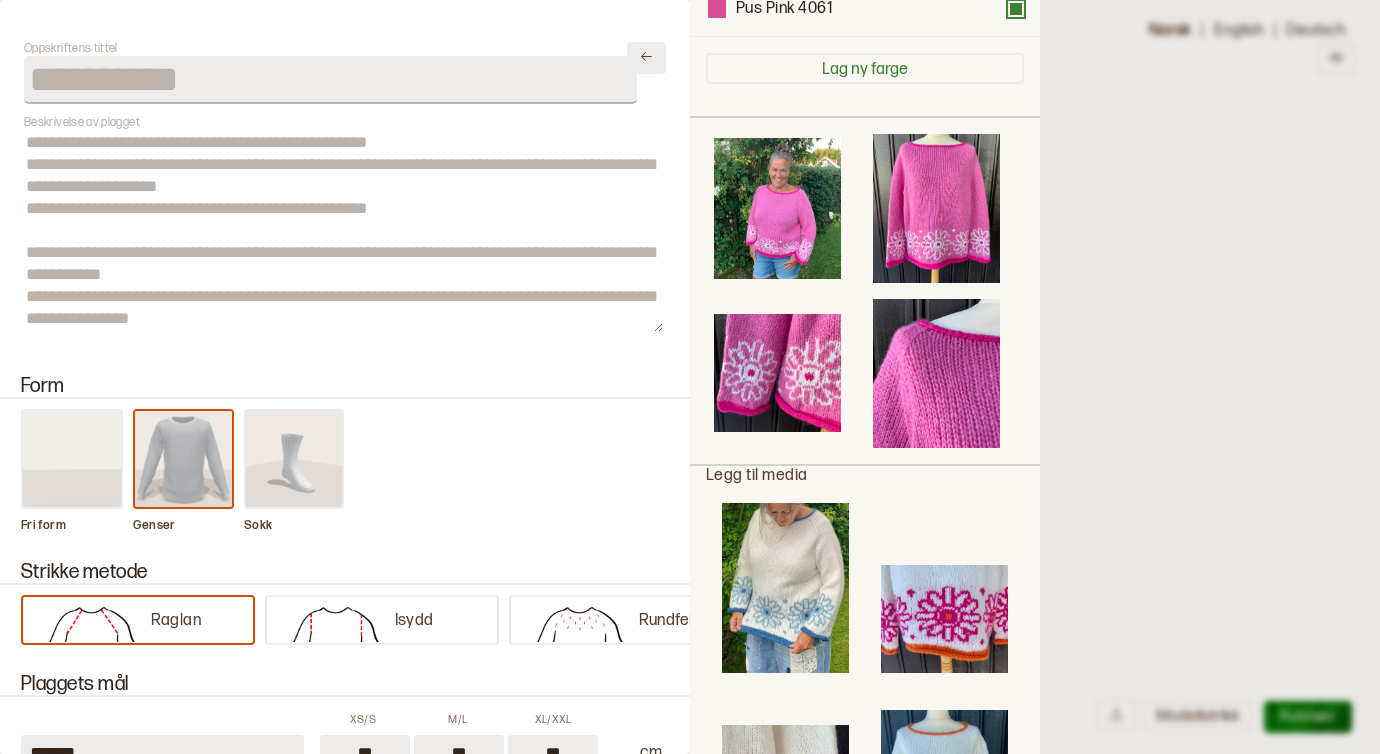 click 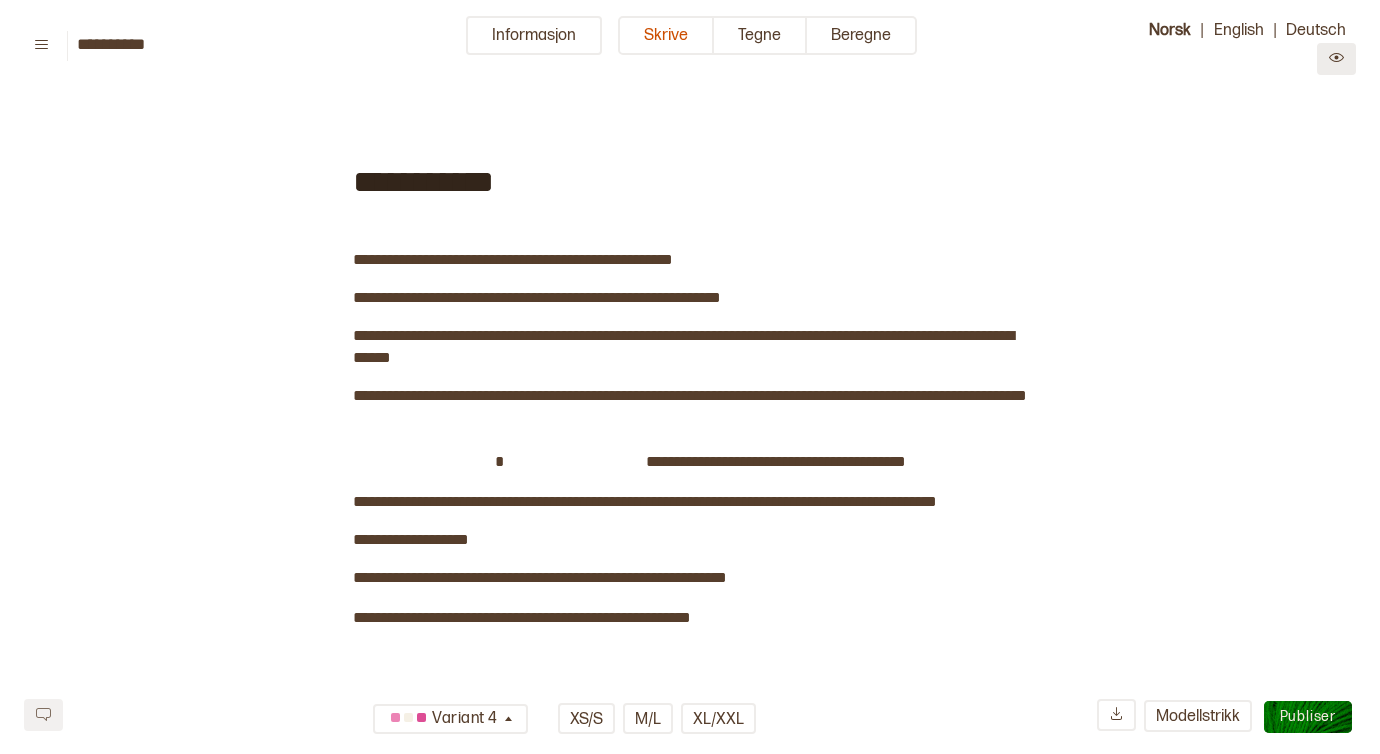 click at bounding box center [1336, 59] 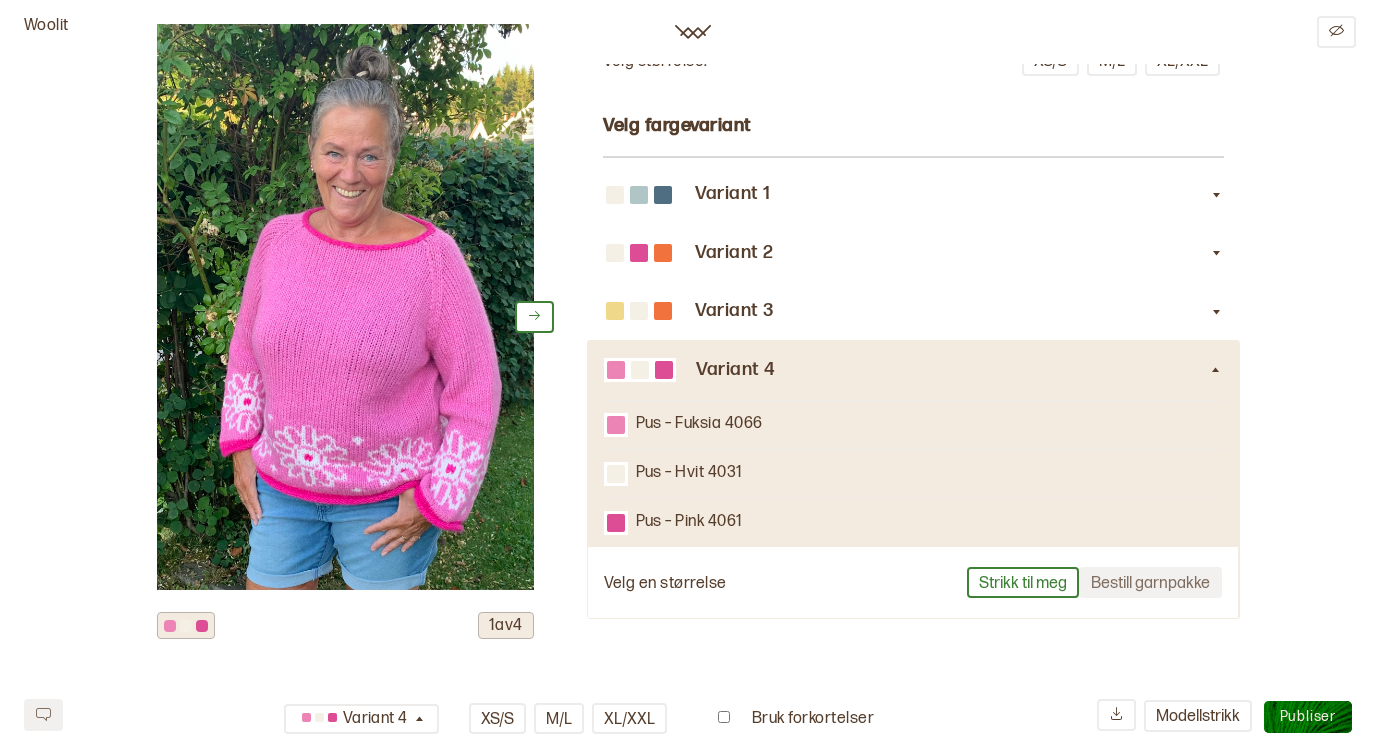 scroll, scrollTop: 455, scrollLeft: 0, axis: vertical 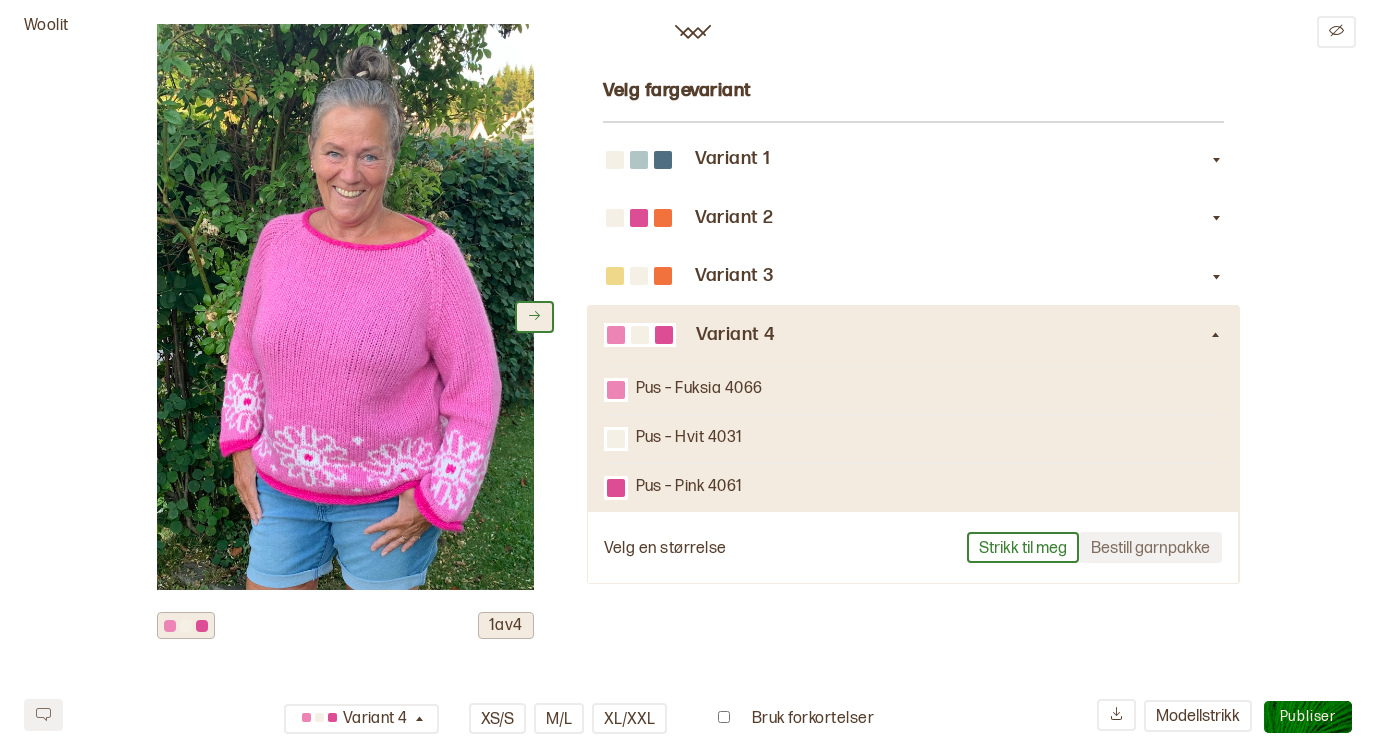 click 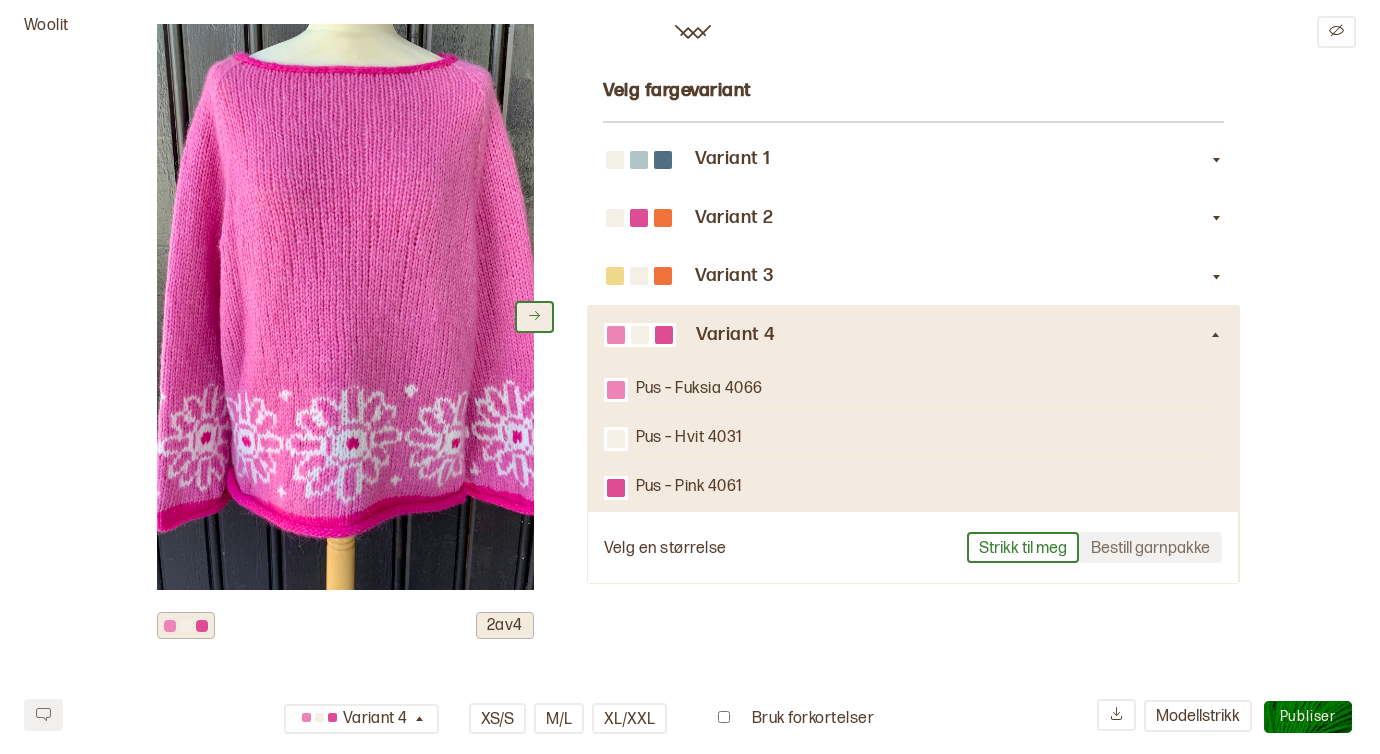 click 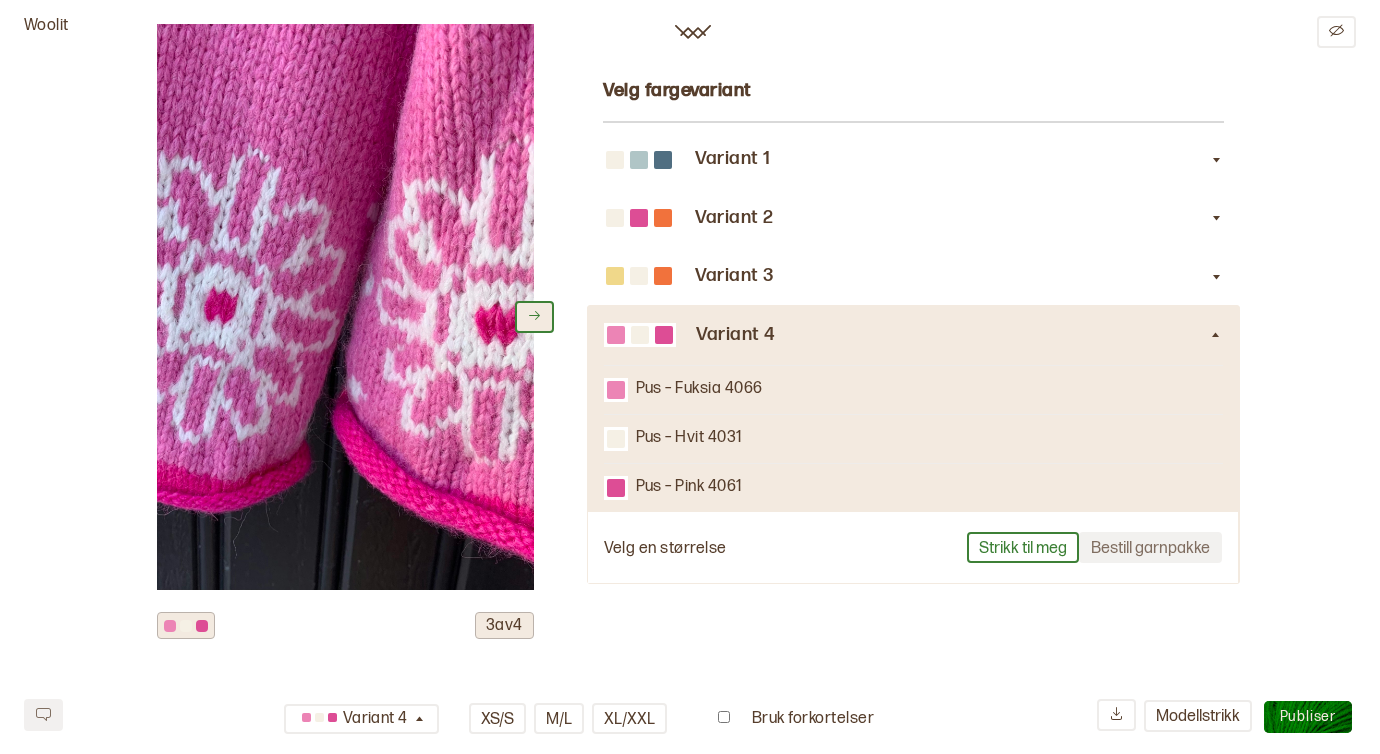click 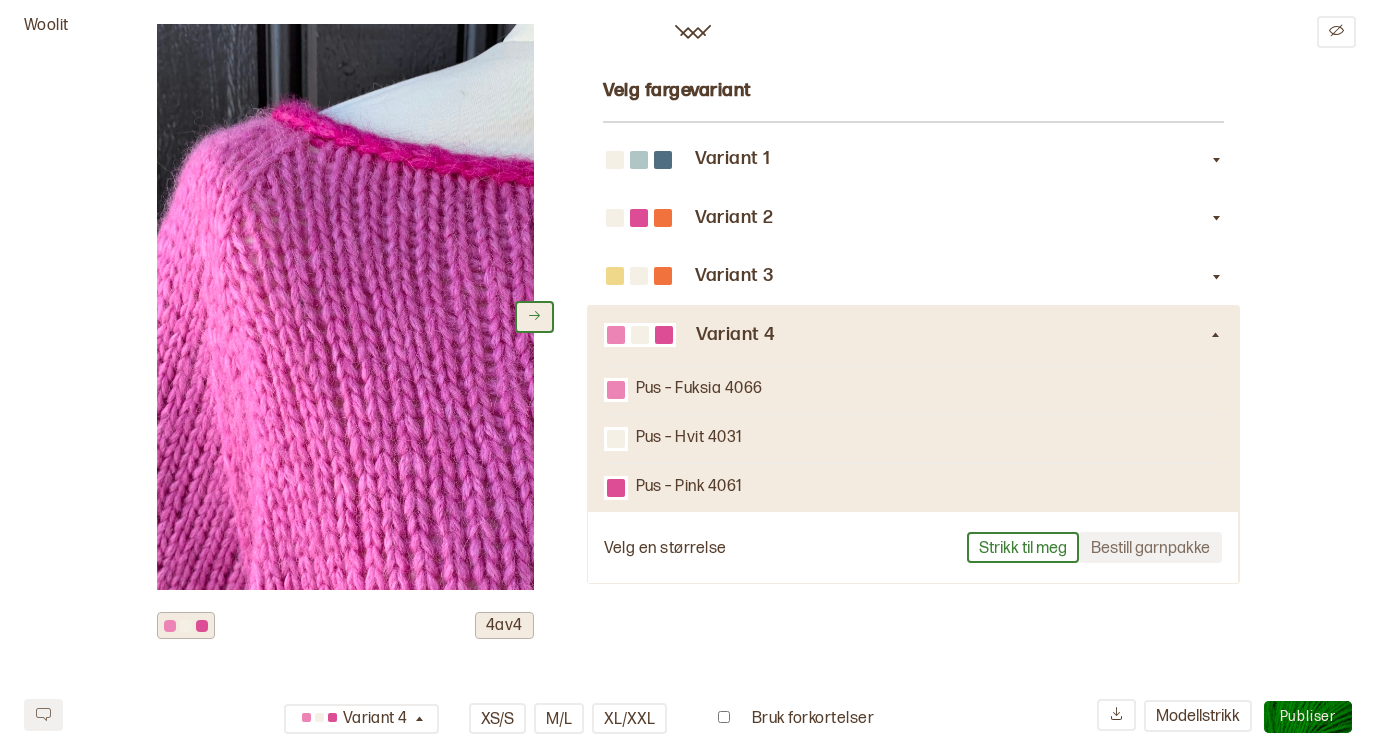 click 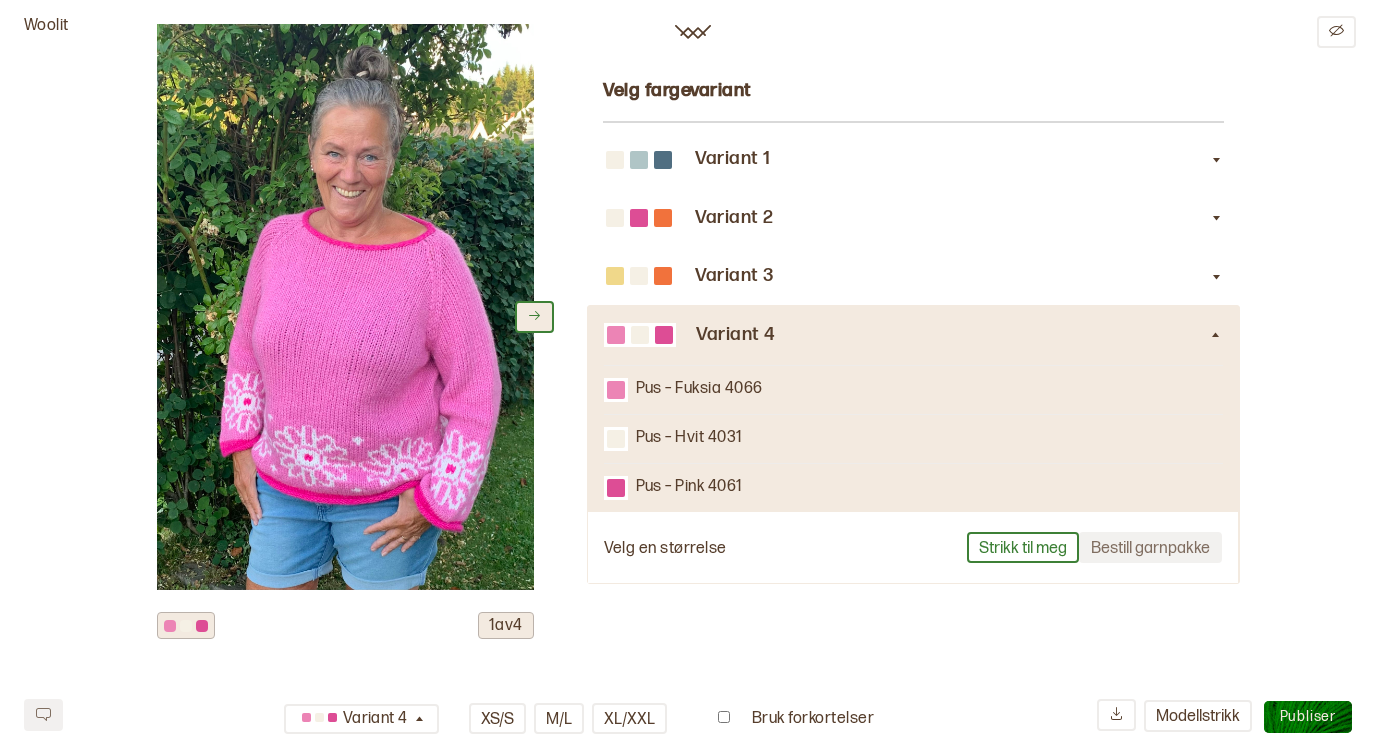 click 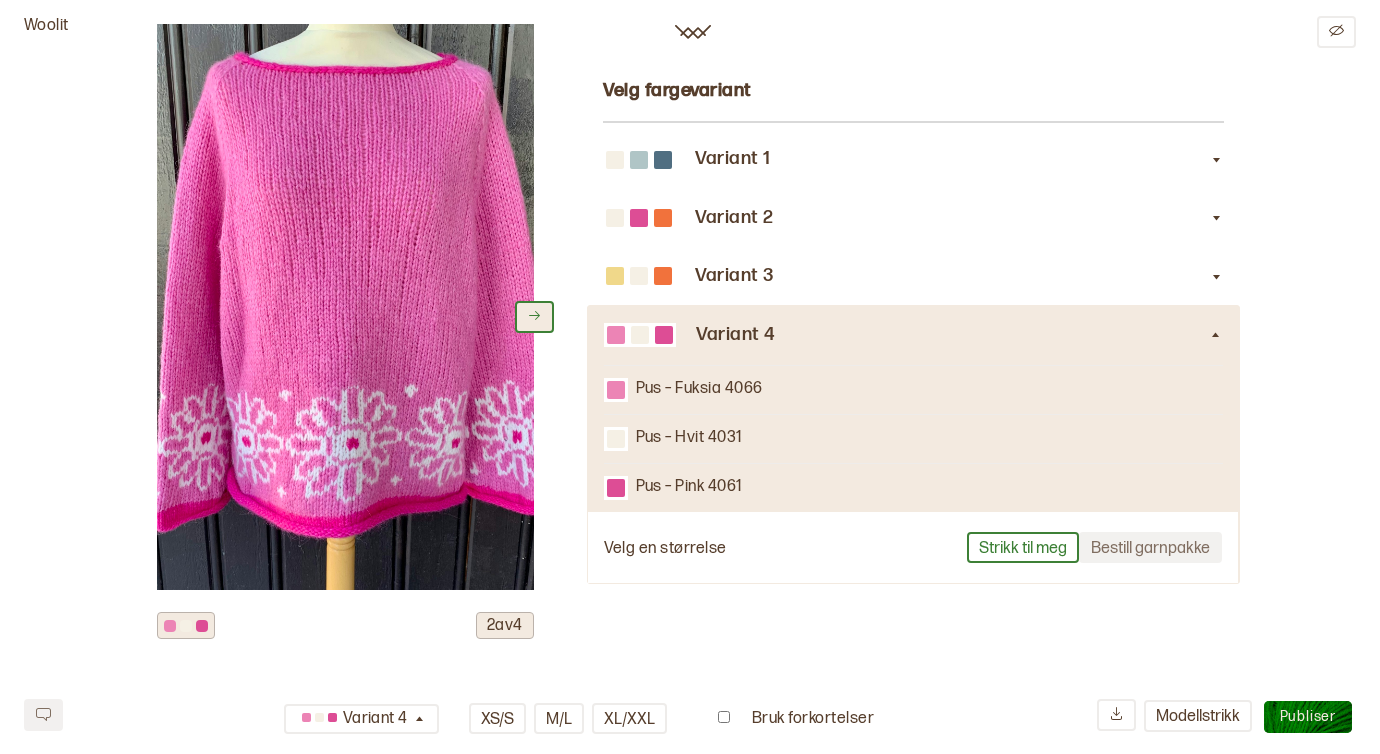 click 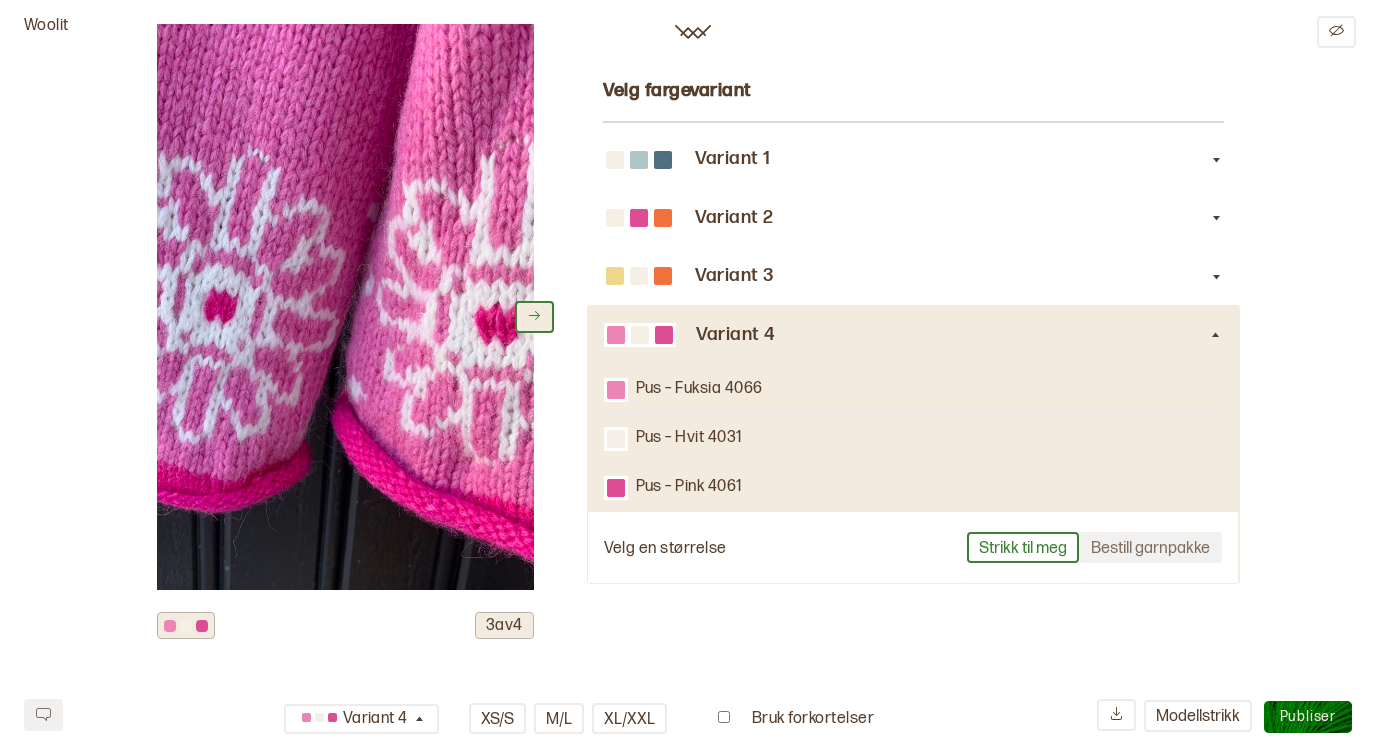 click 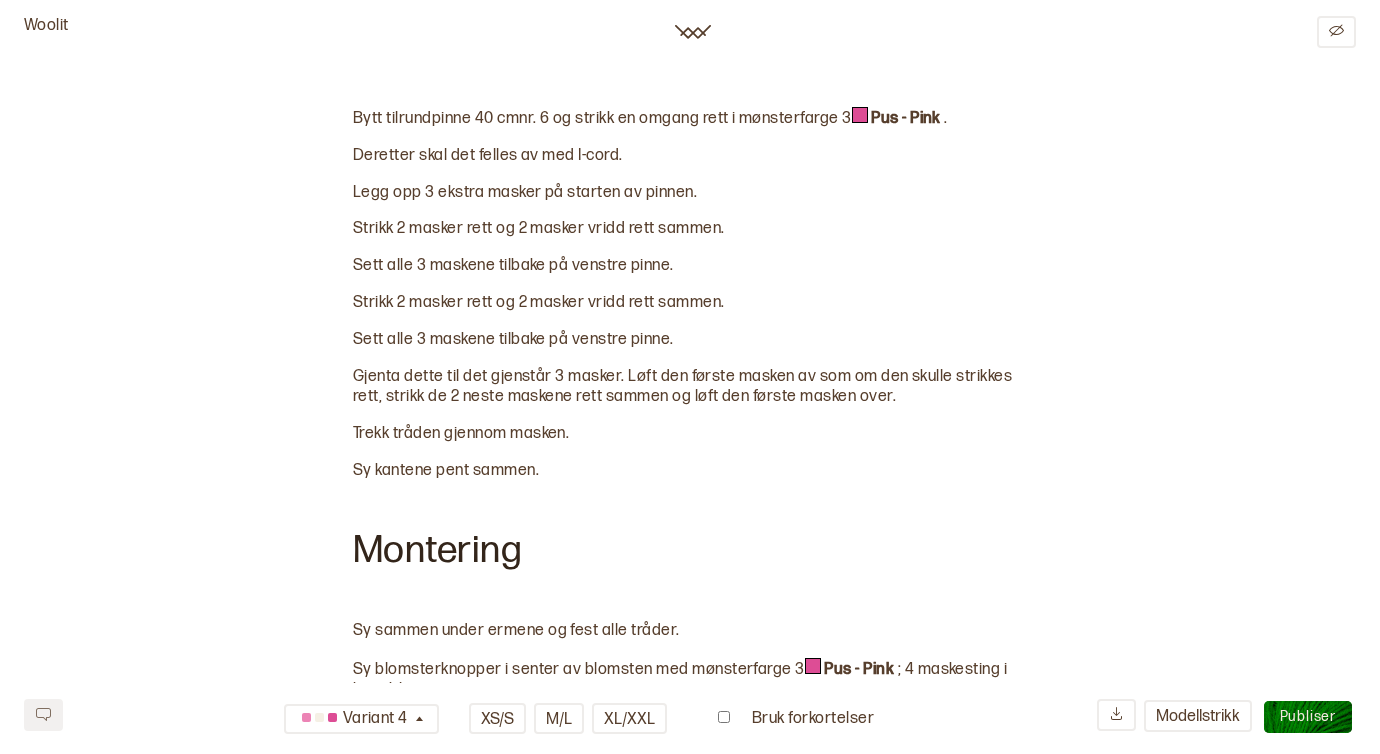 scroll, scrollTop: 5929, scrollLeft: 0, axis: vertical 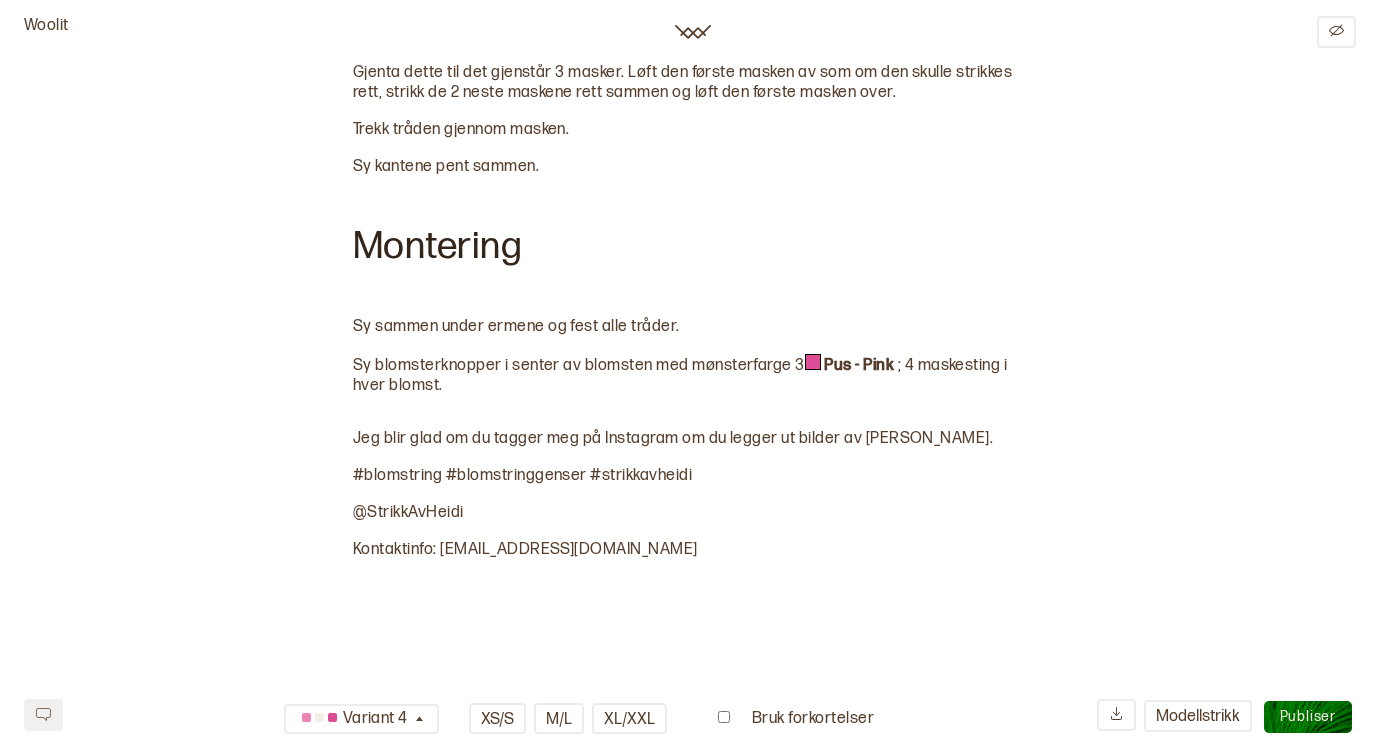click on "Publiser" at bounding box center (1308, 716) 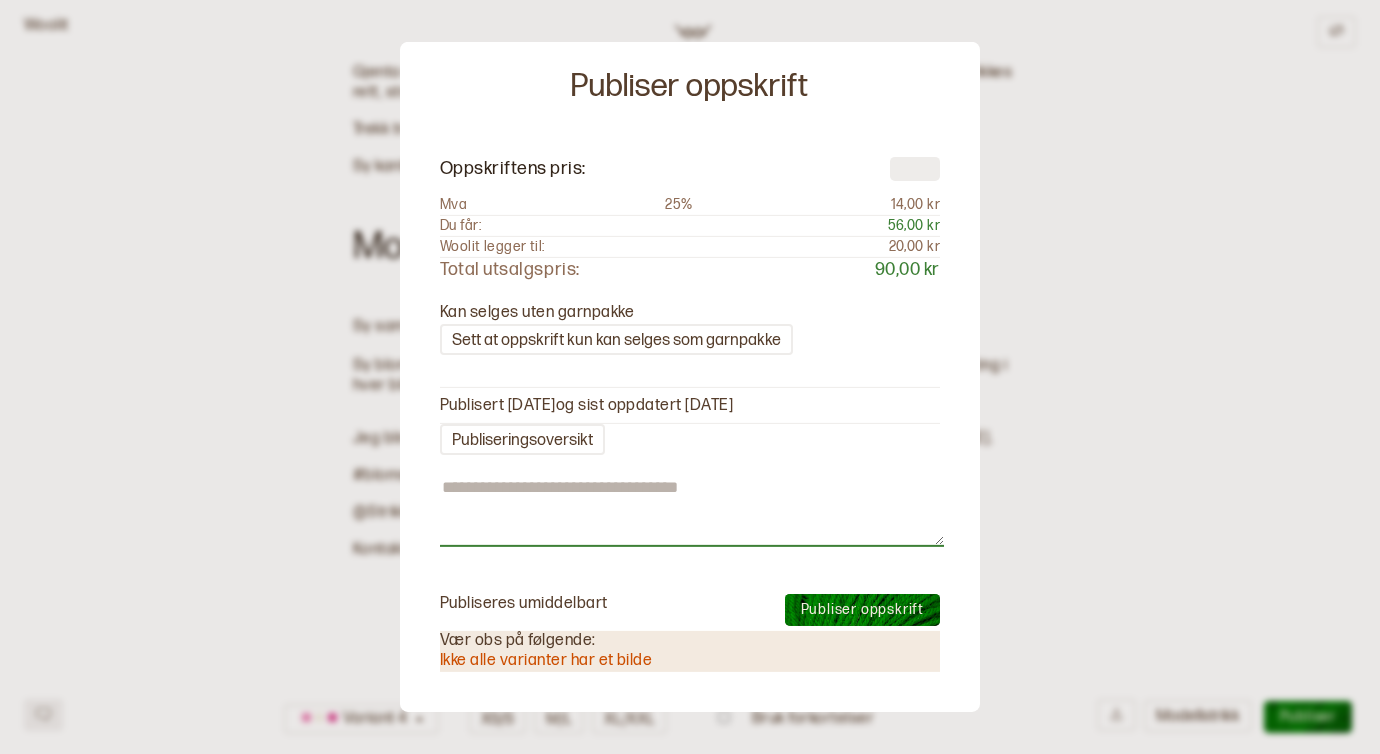 click at bounding box center [692, 511] 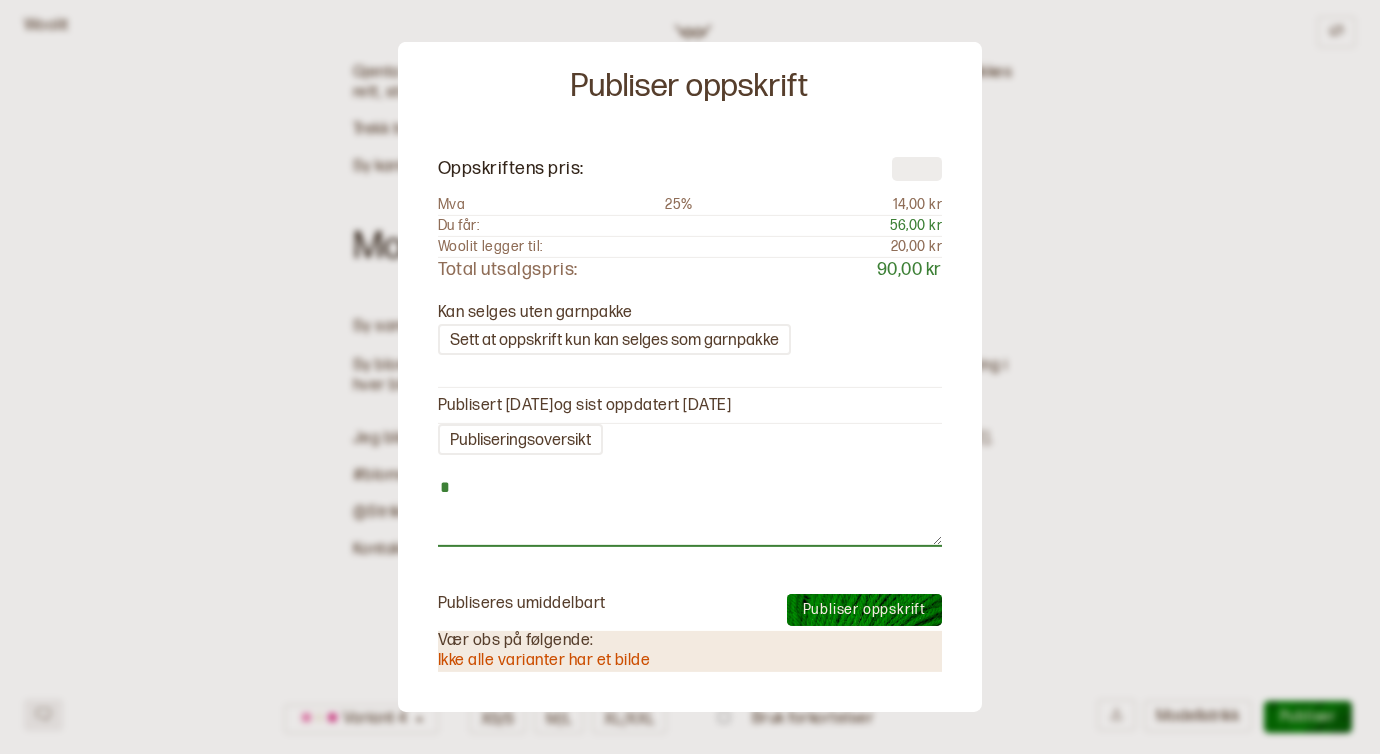 type on "**" 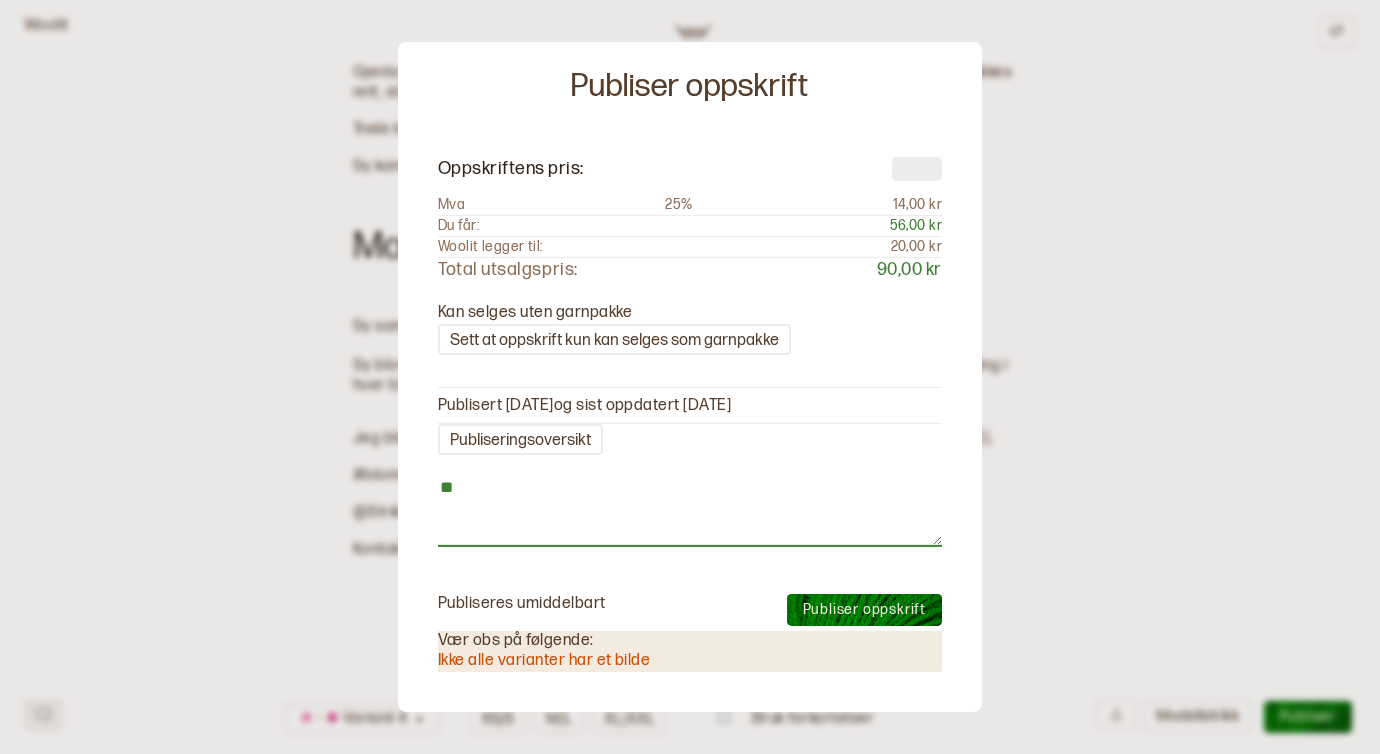 type on "**" 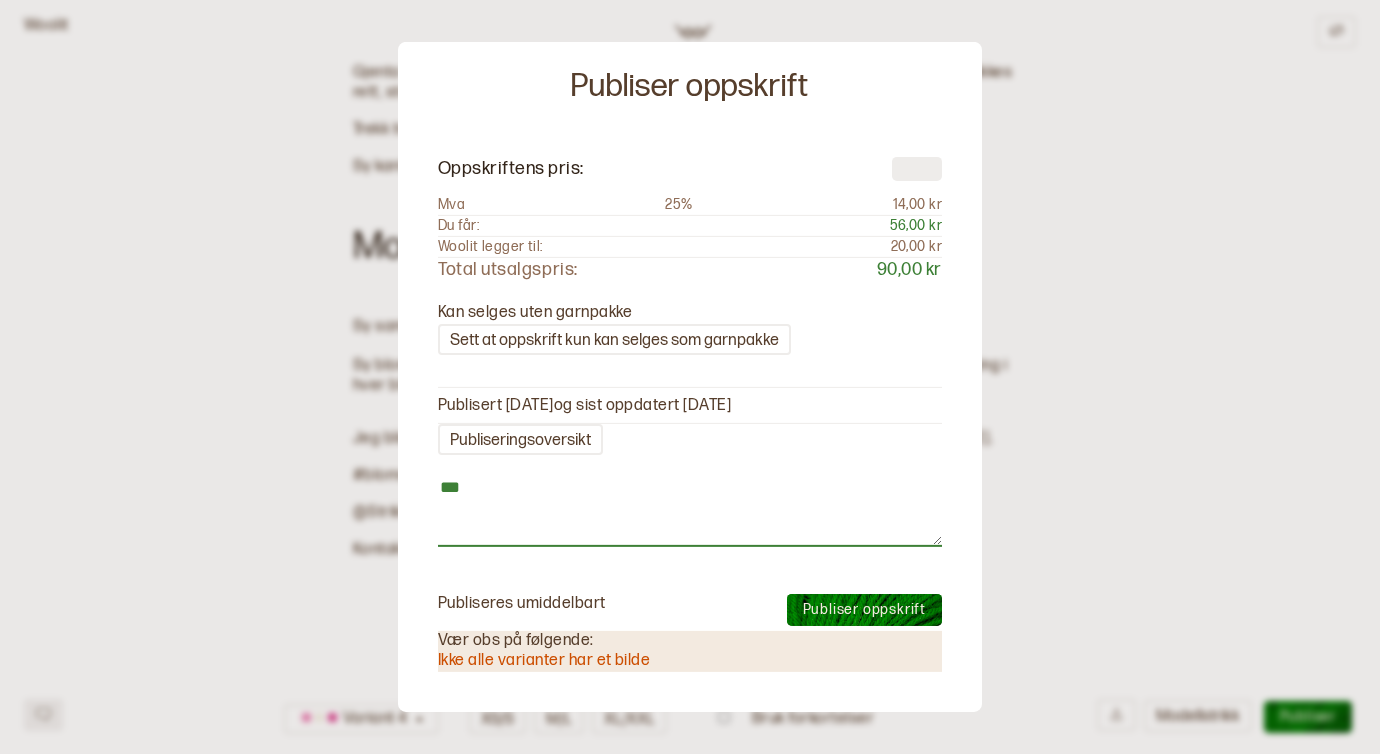 type on "****" 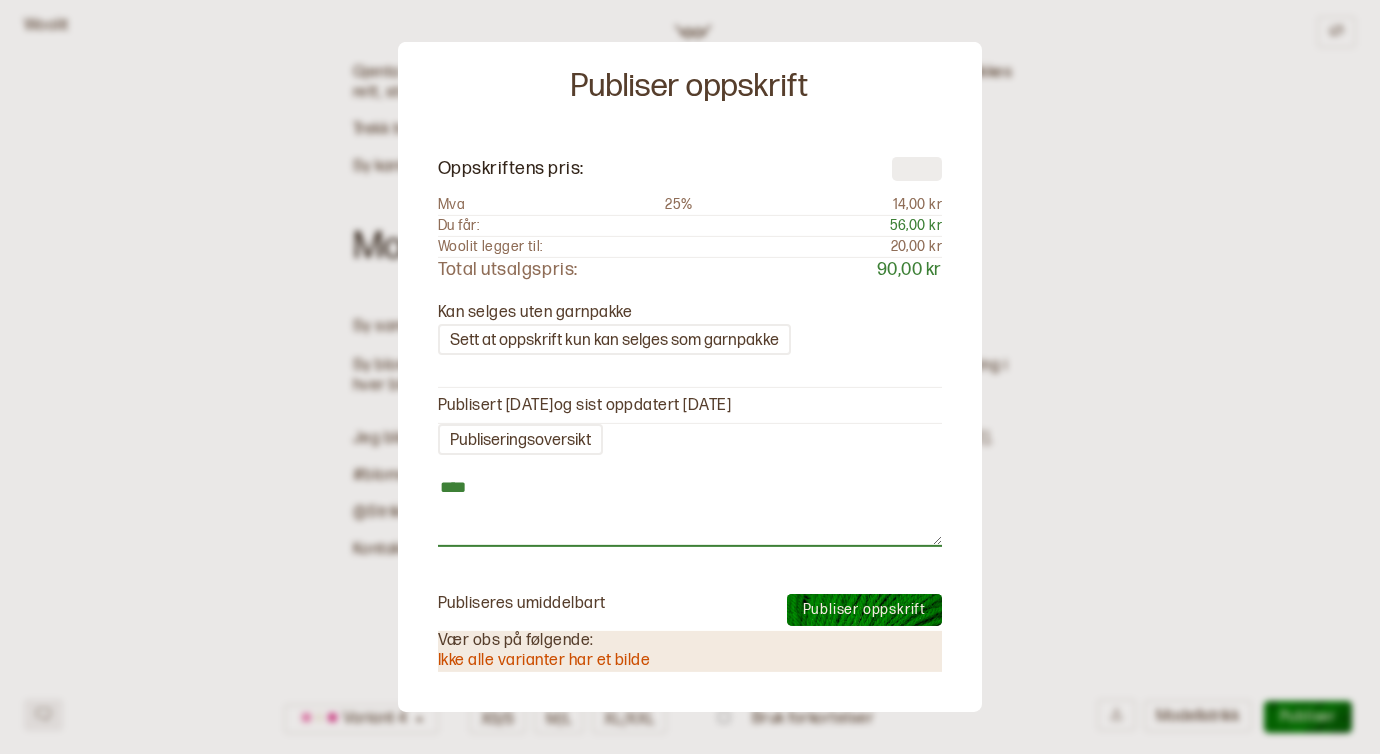 type on "*****" 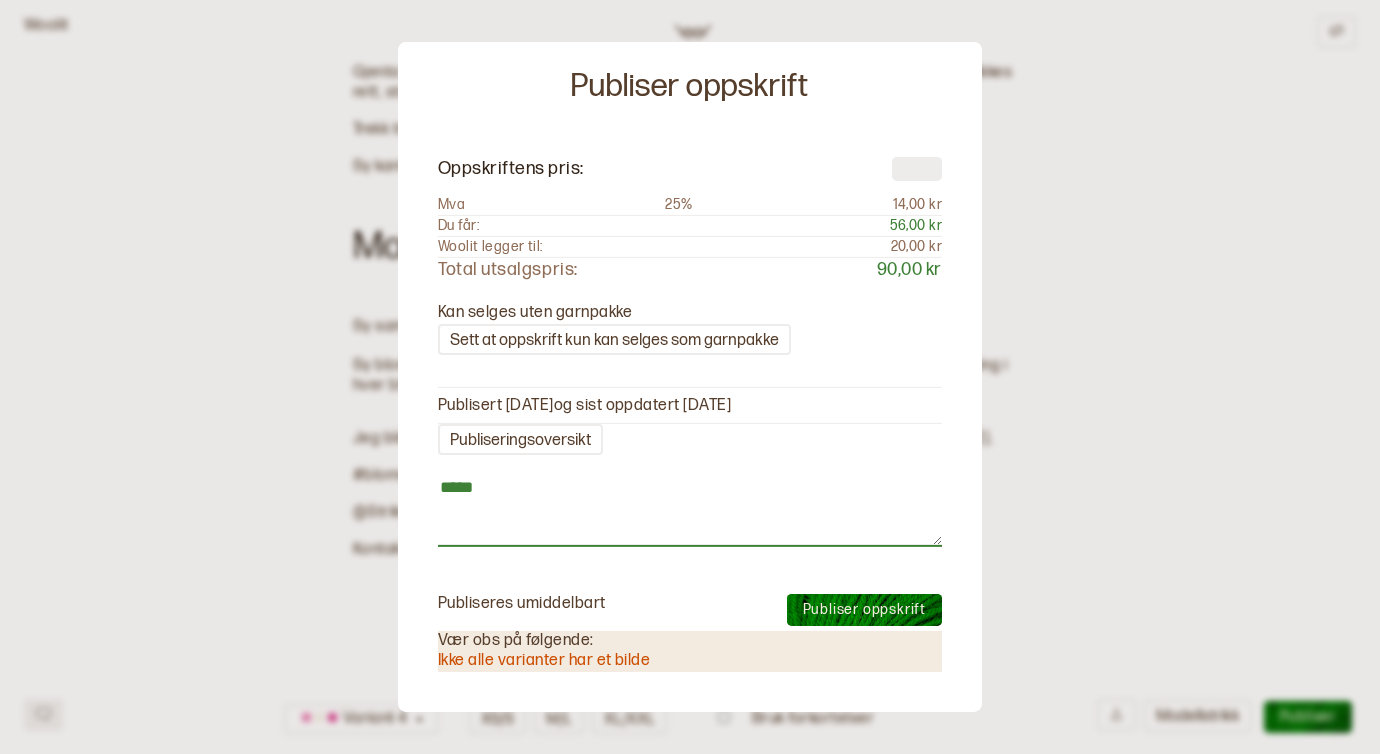 type on "******" 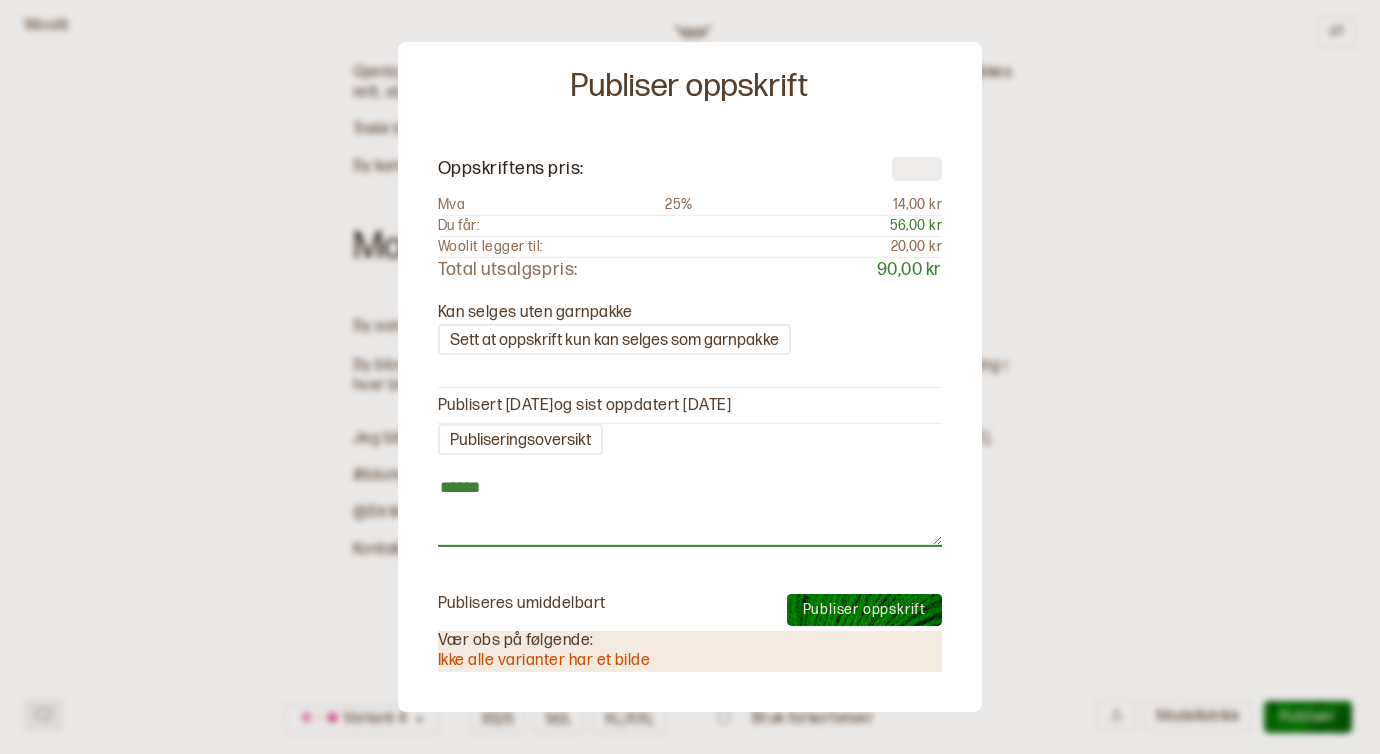 type on "*******" 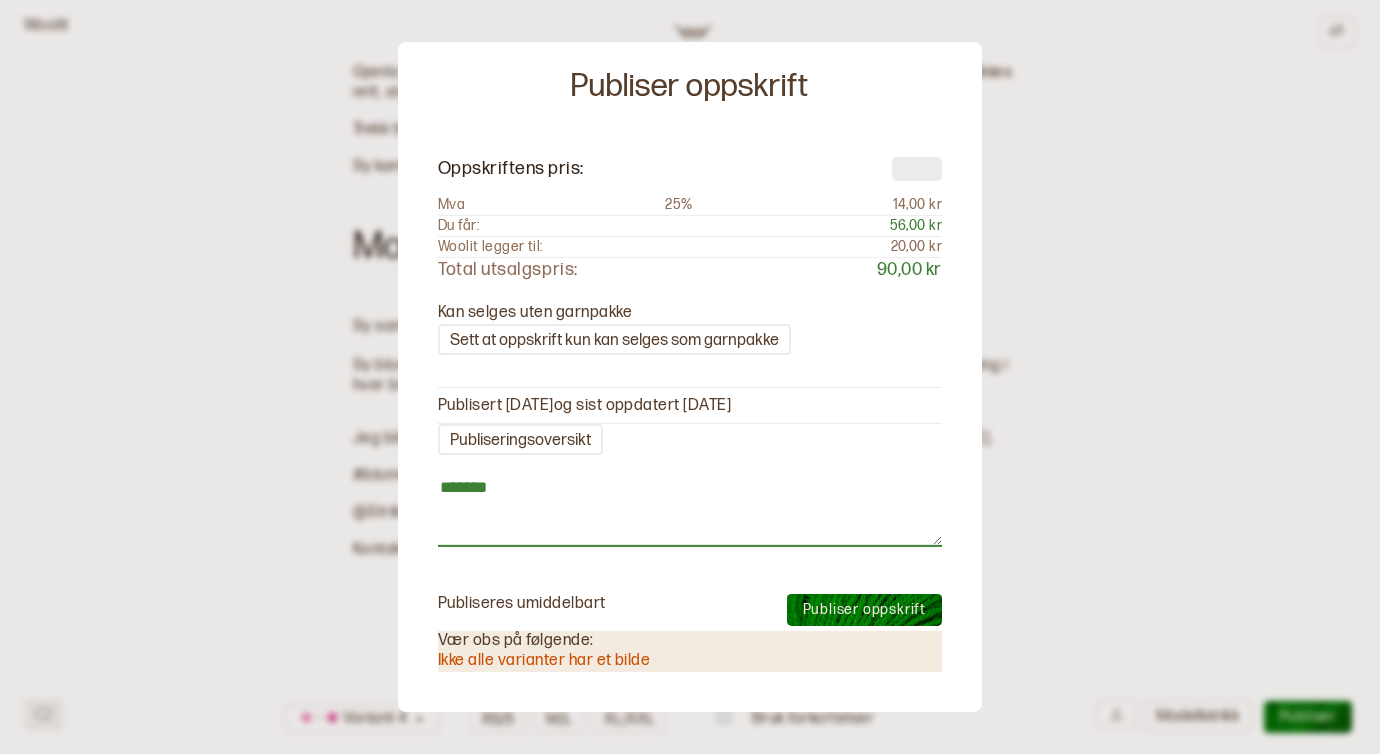 type on "********" 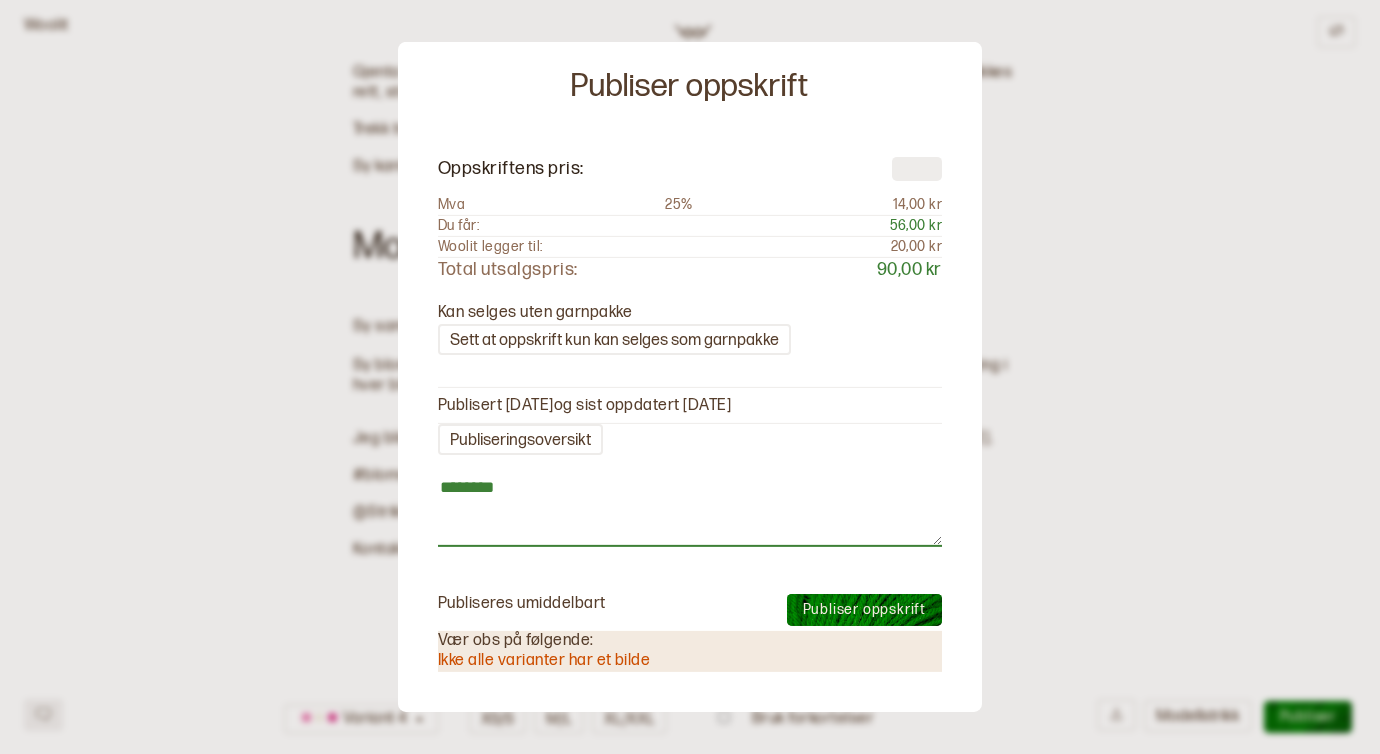type on "*********" 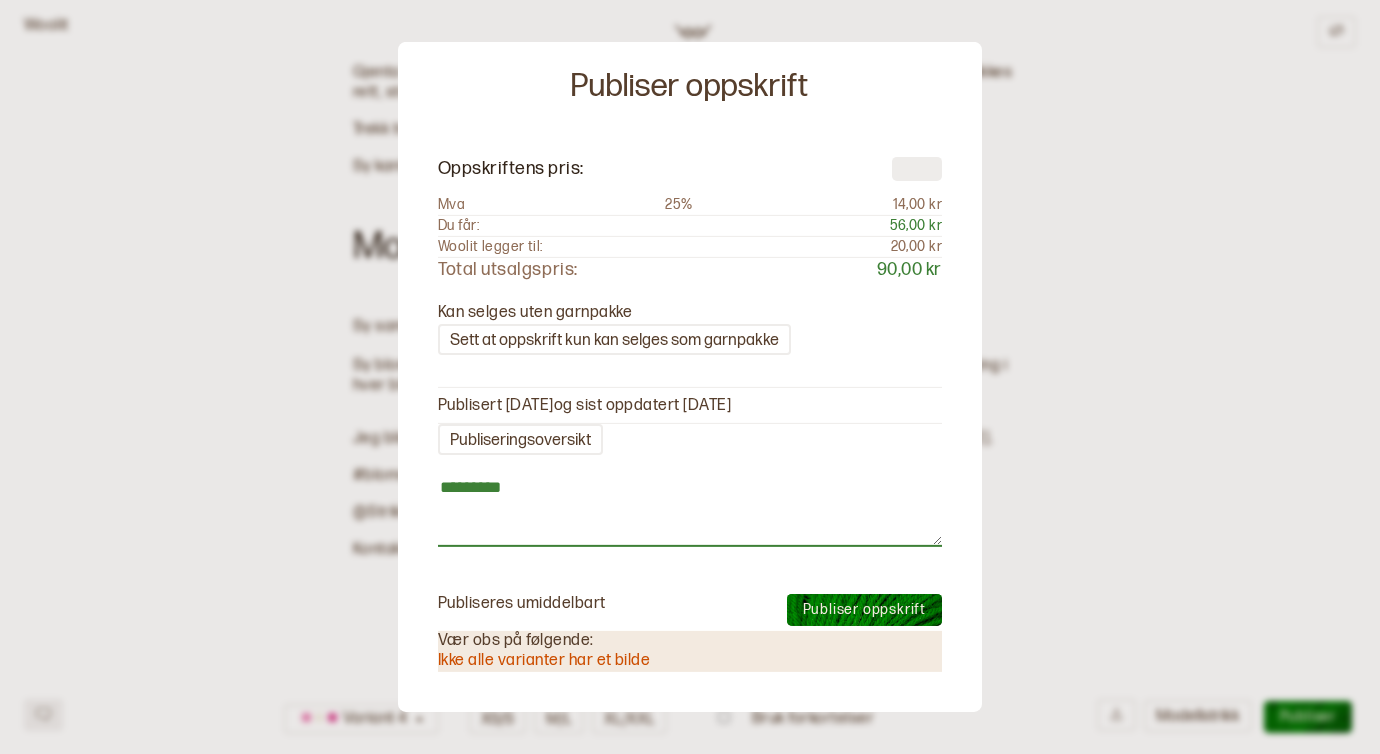 type on "**********" 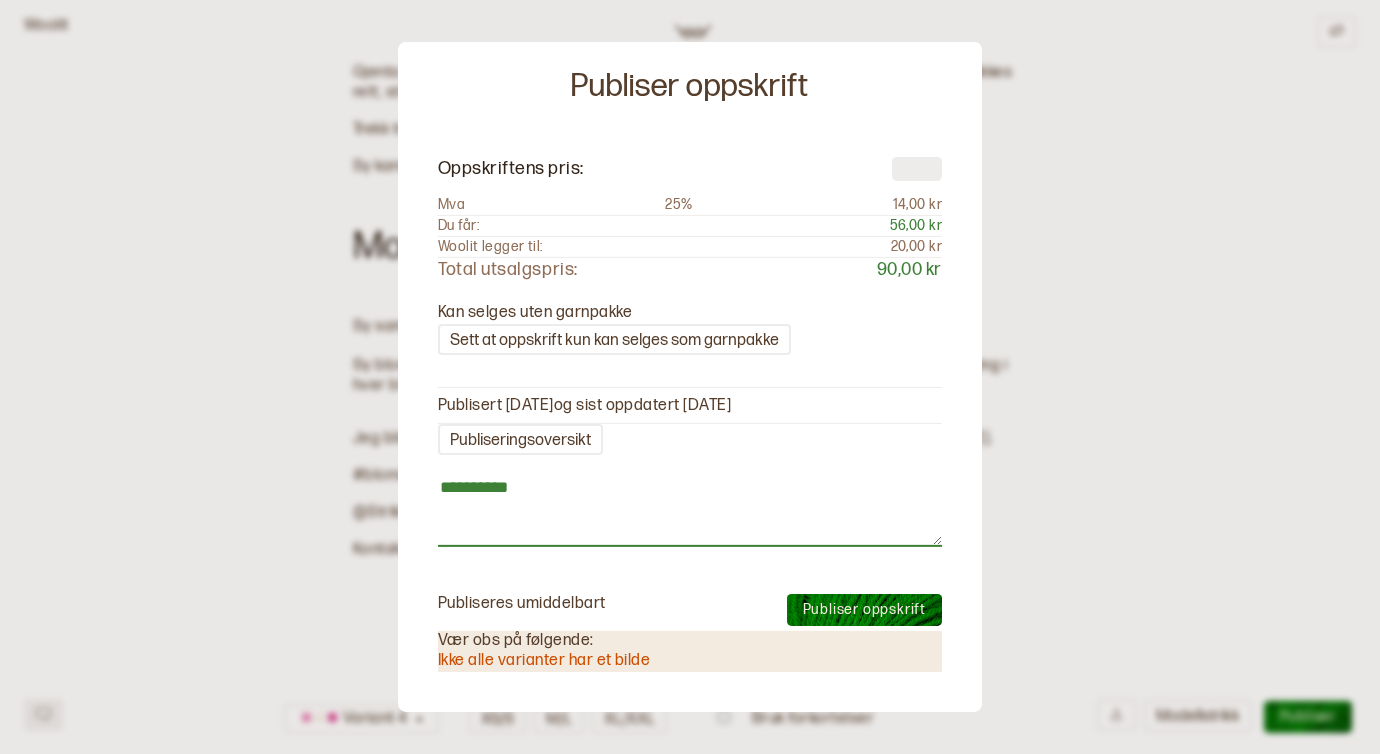 type on "**********" 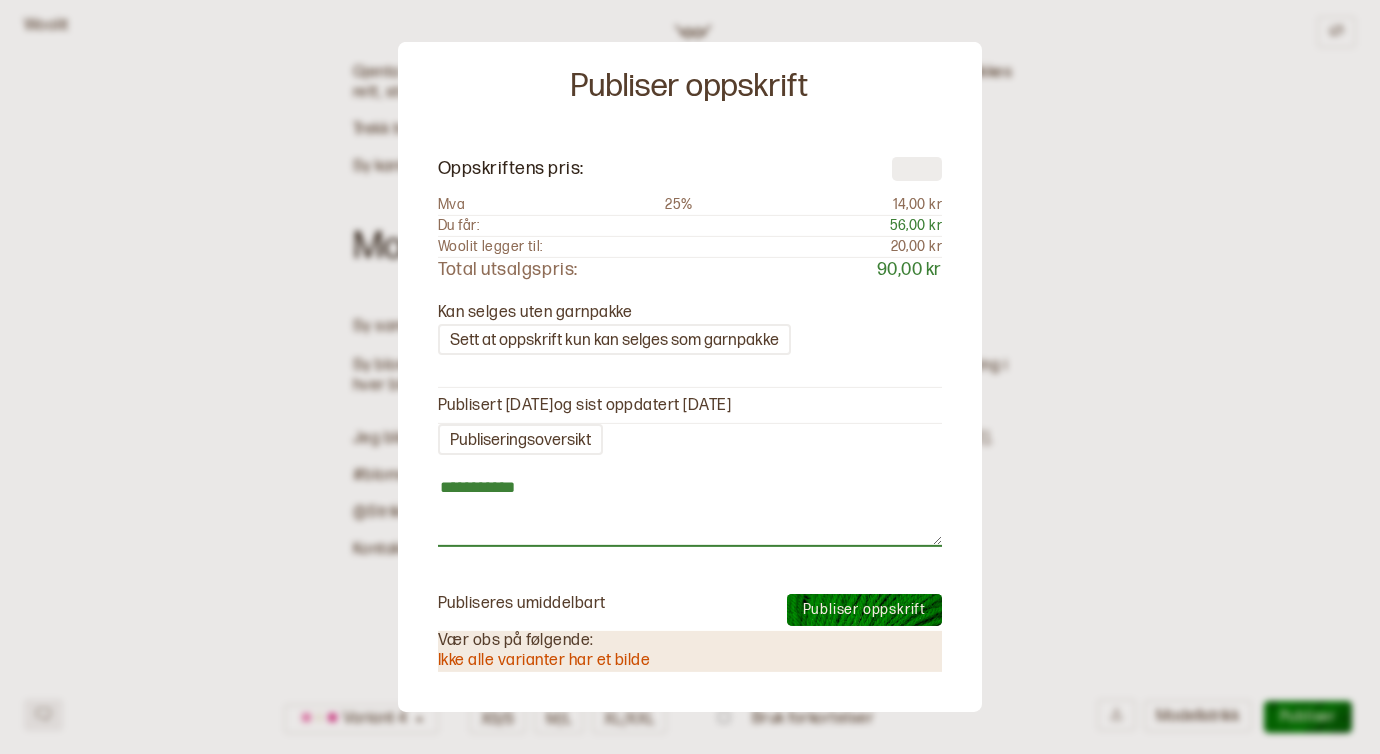 type on "**********" 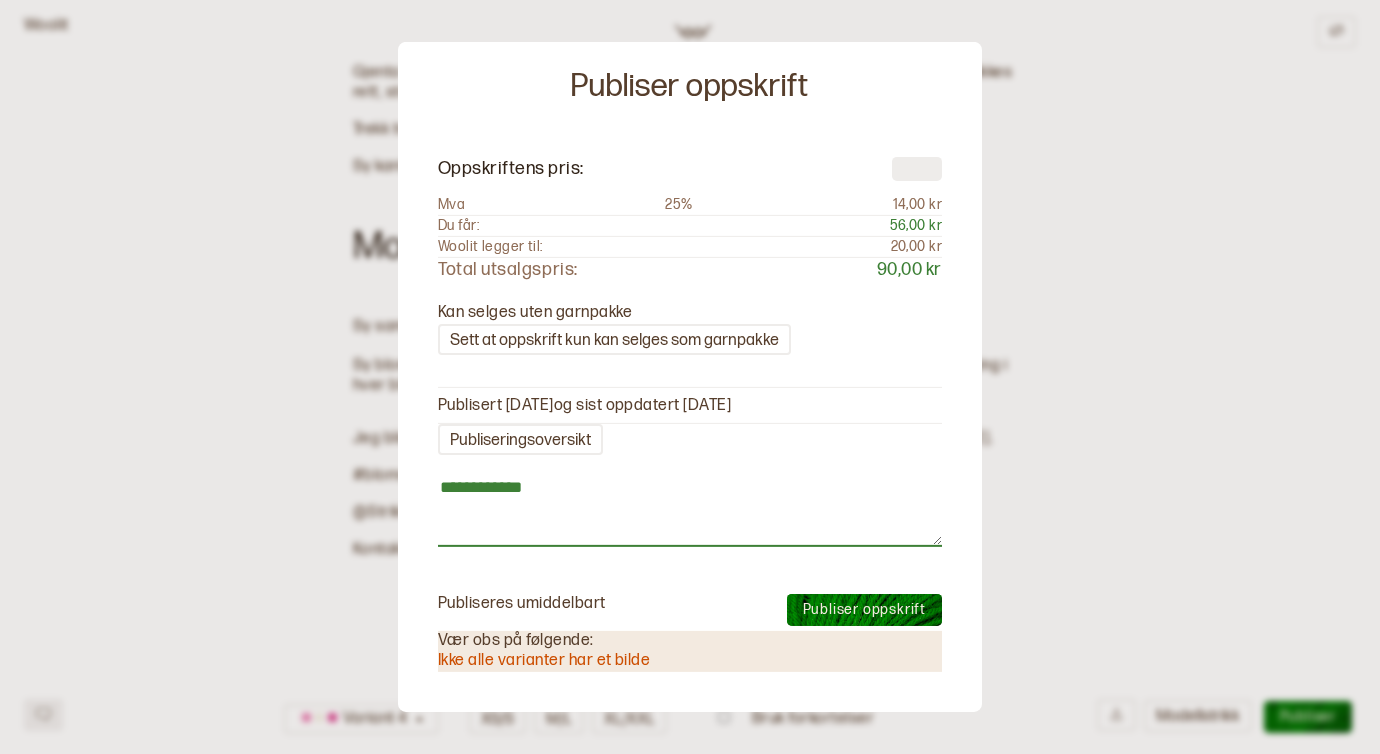 type on "**********" 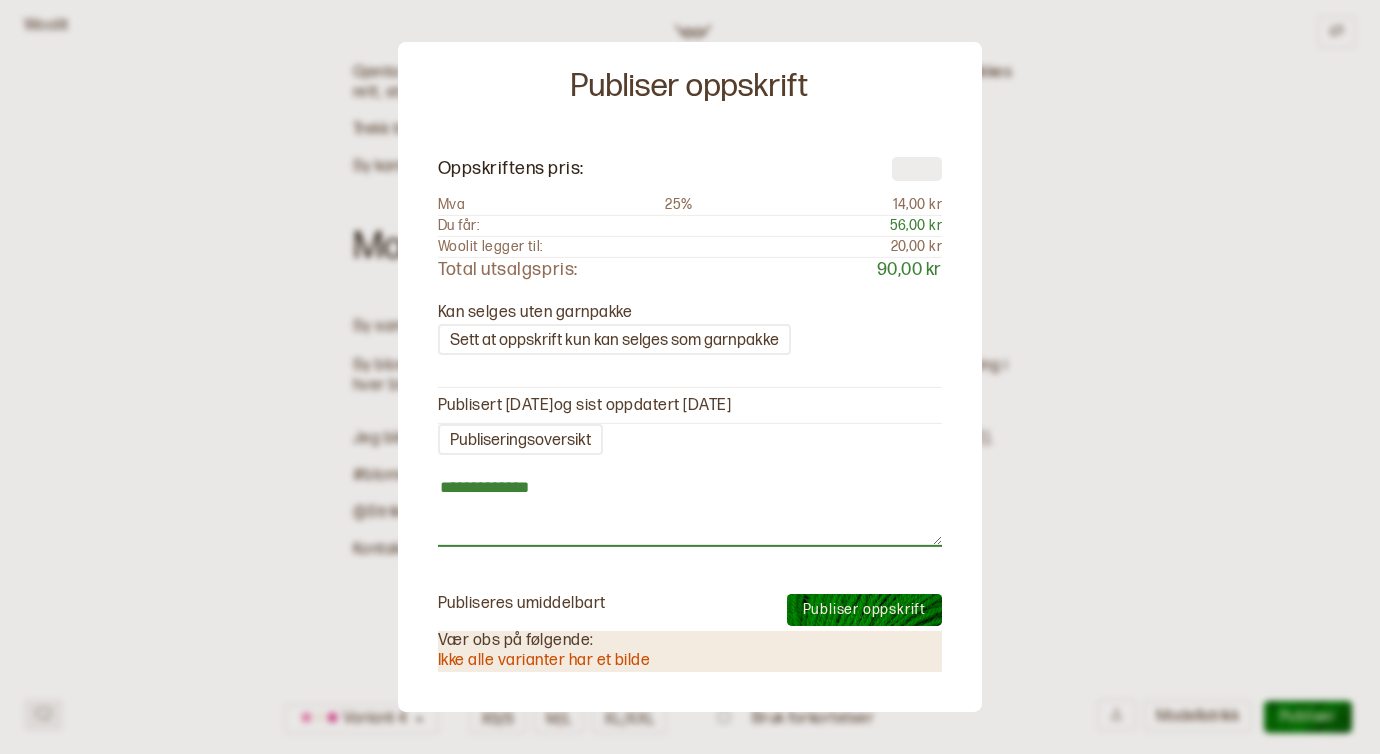 type on "**********" 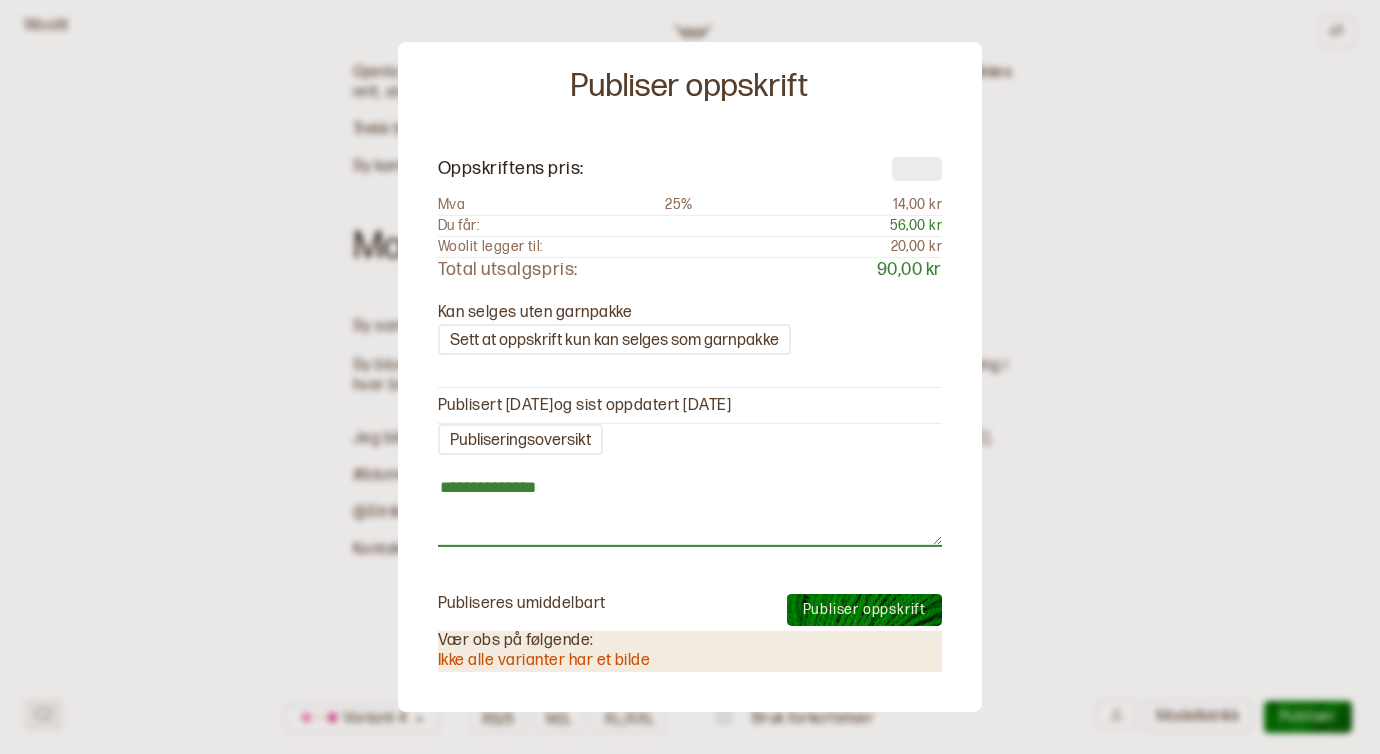 type on "**********" 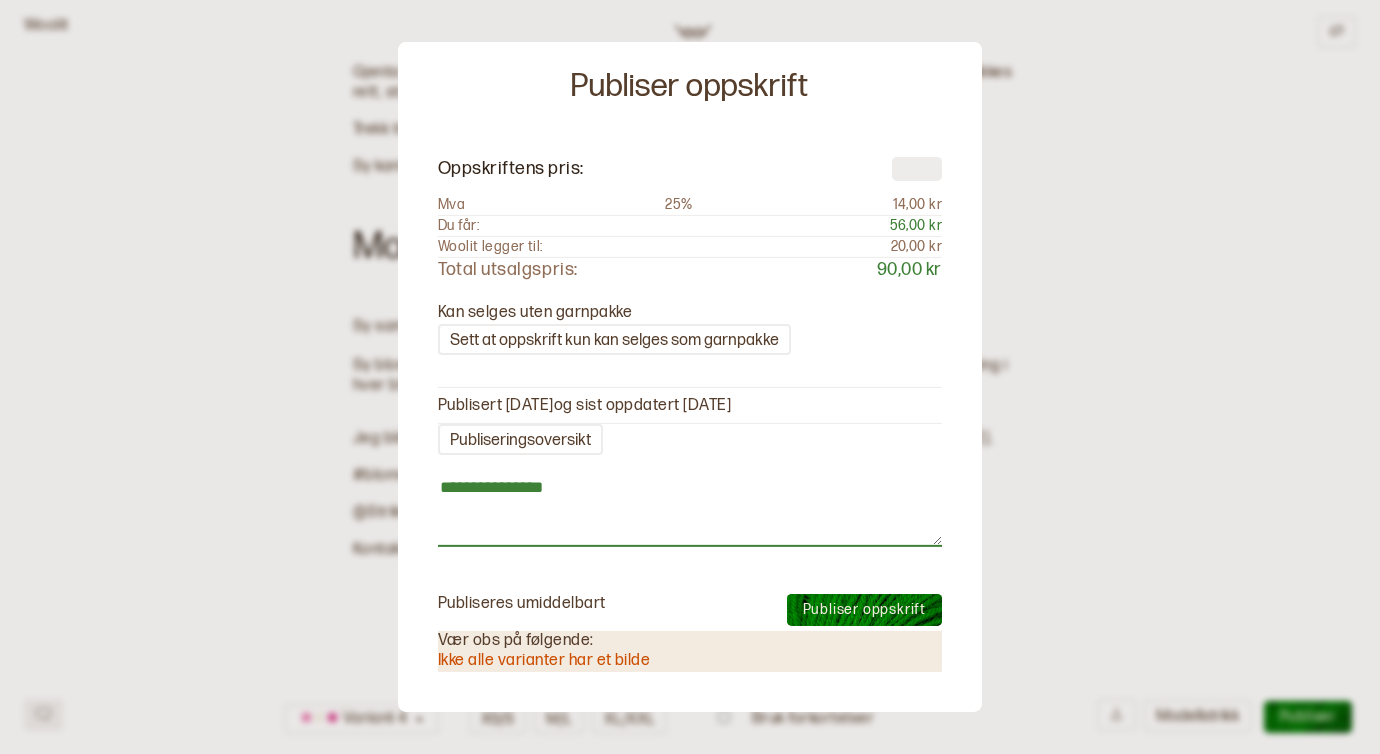 type on "**********" 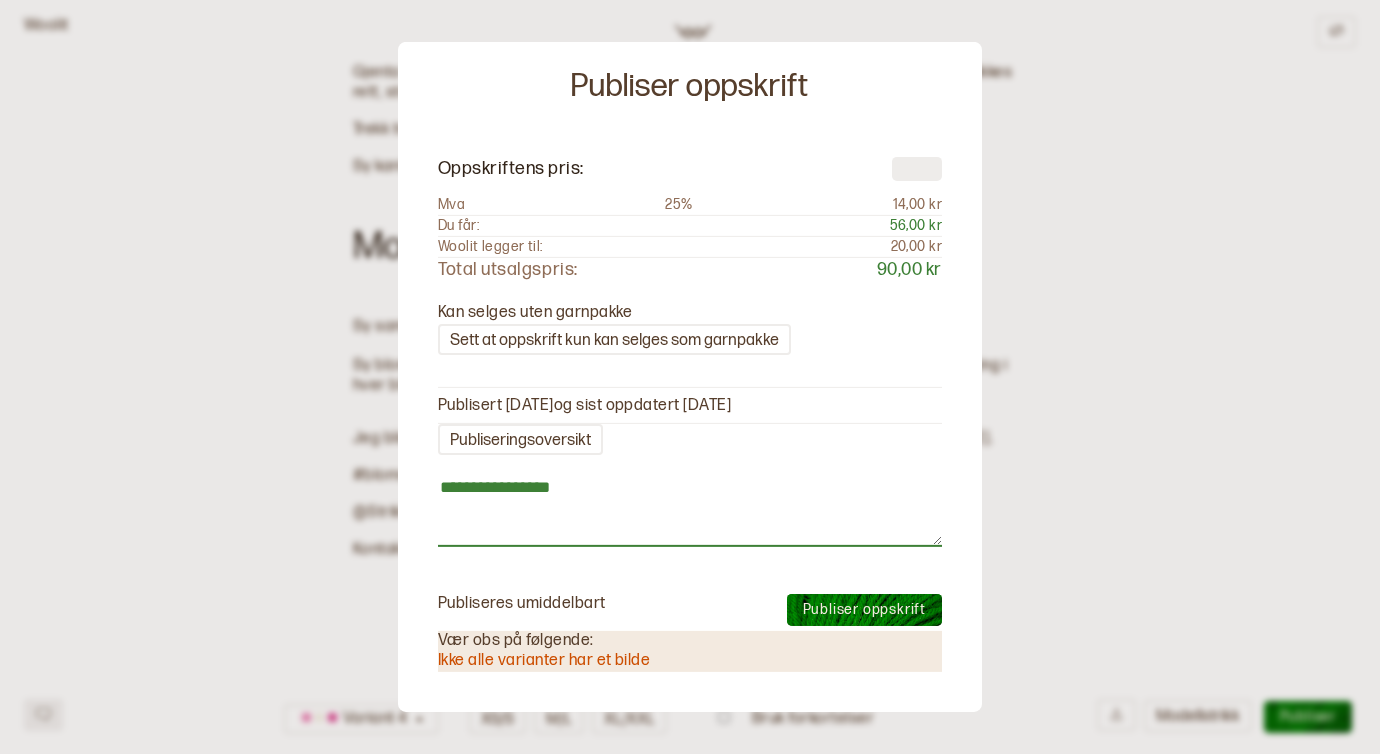 type on "**********" 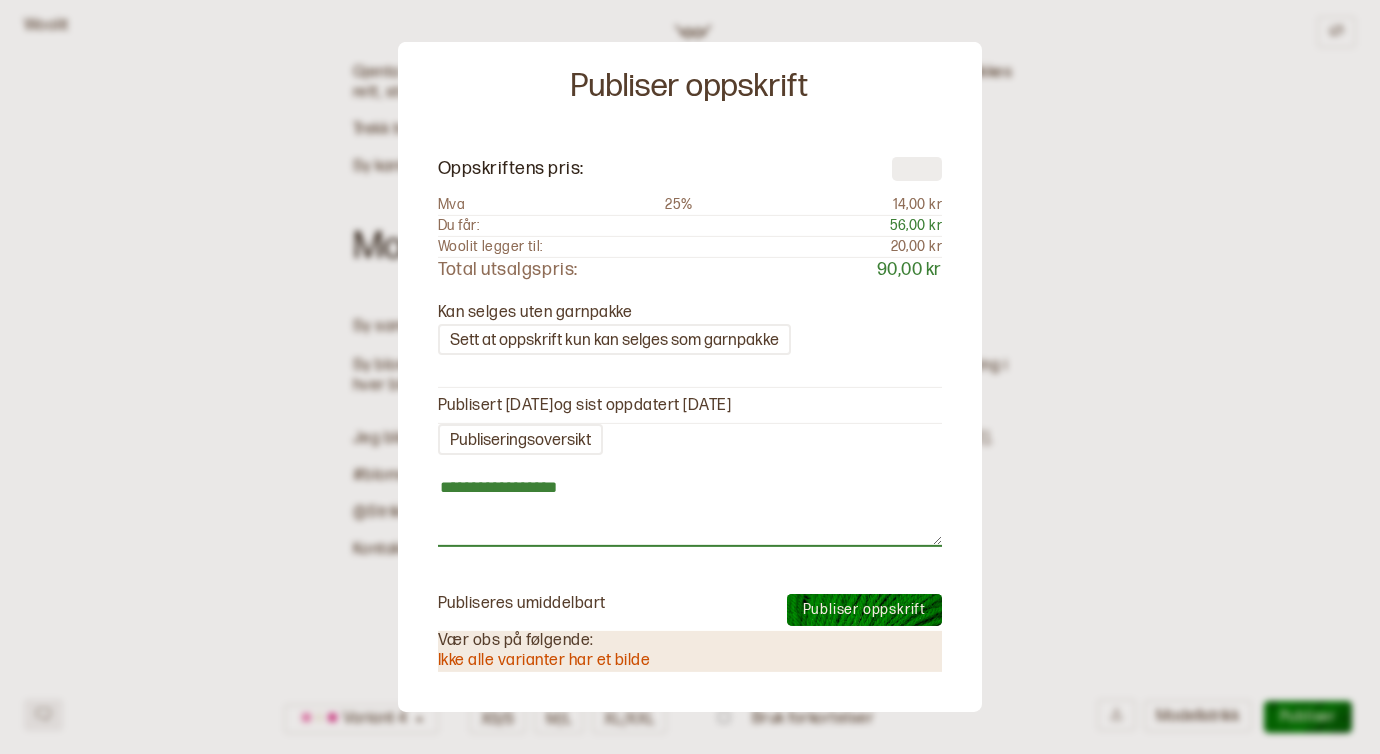 type on "**********" 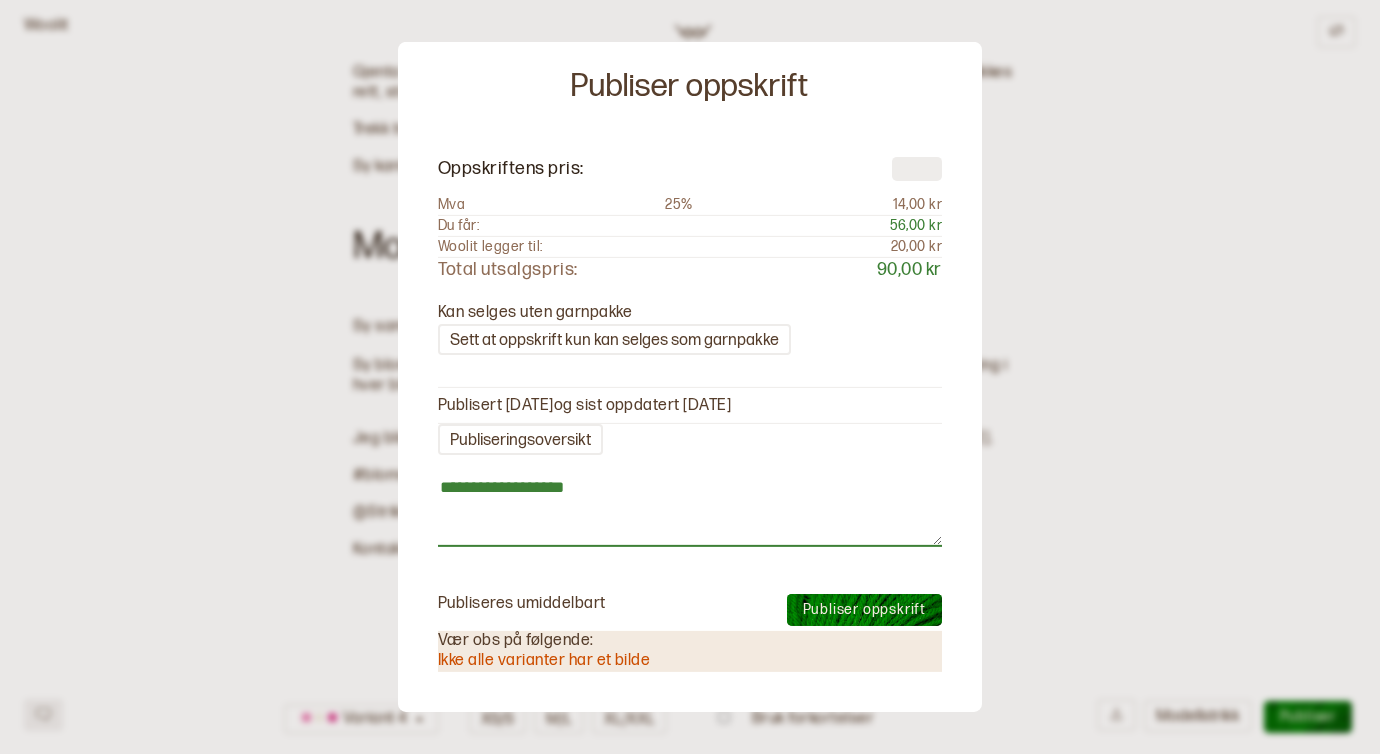 type on "**********" 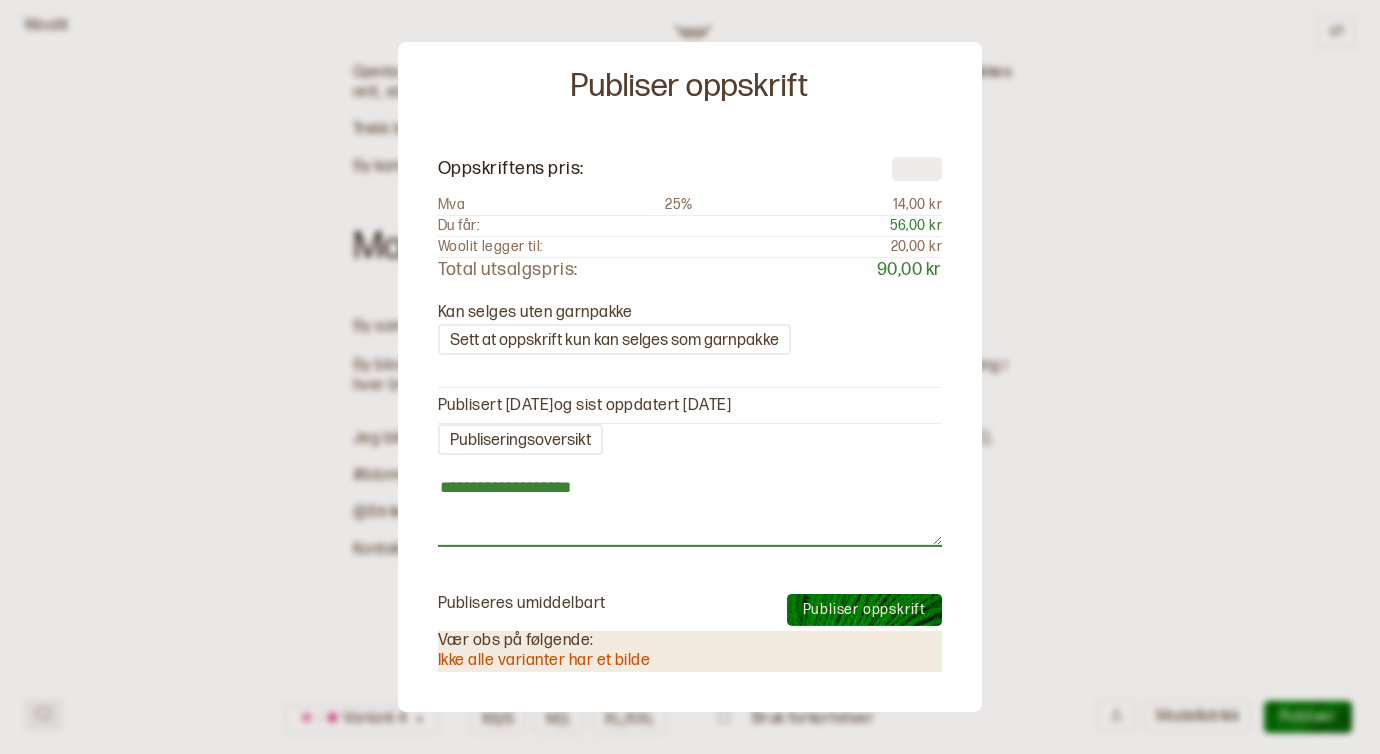 type on "**********" 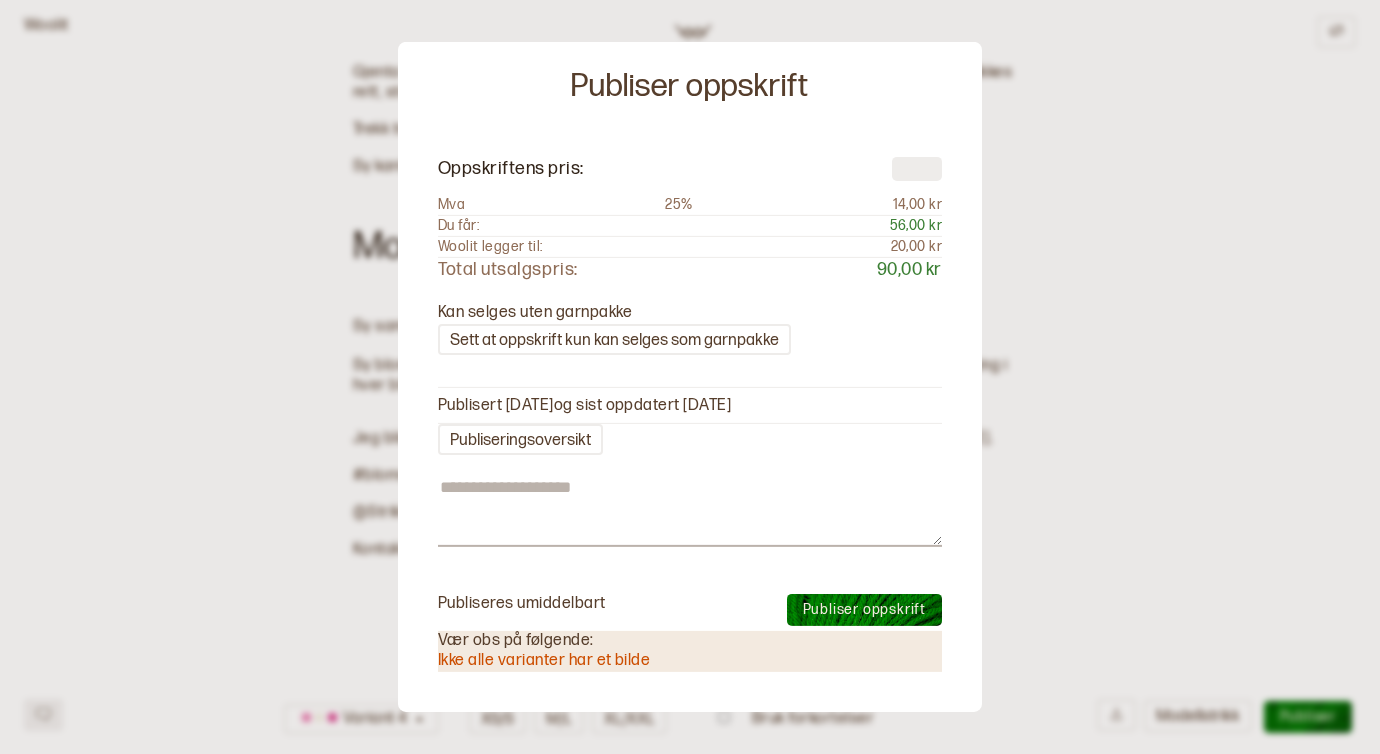 click on "Publiser oppskrift" at bounding box center (864, 609) 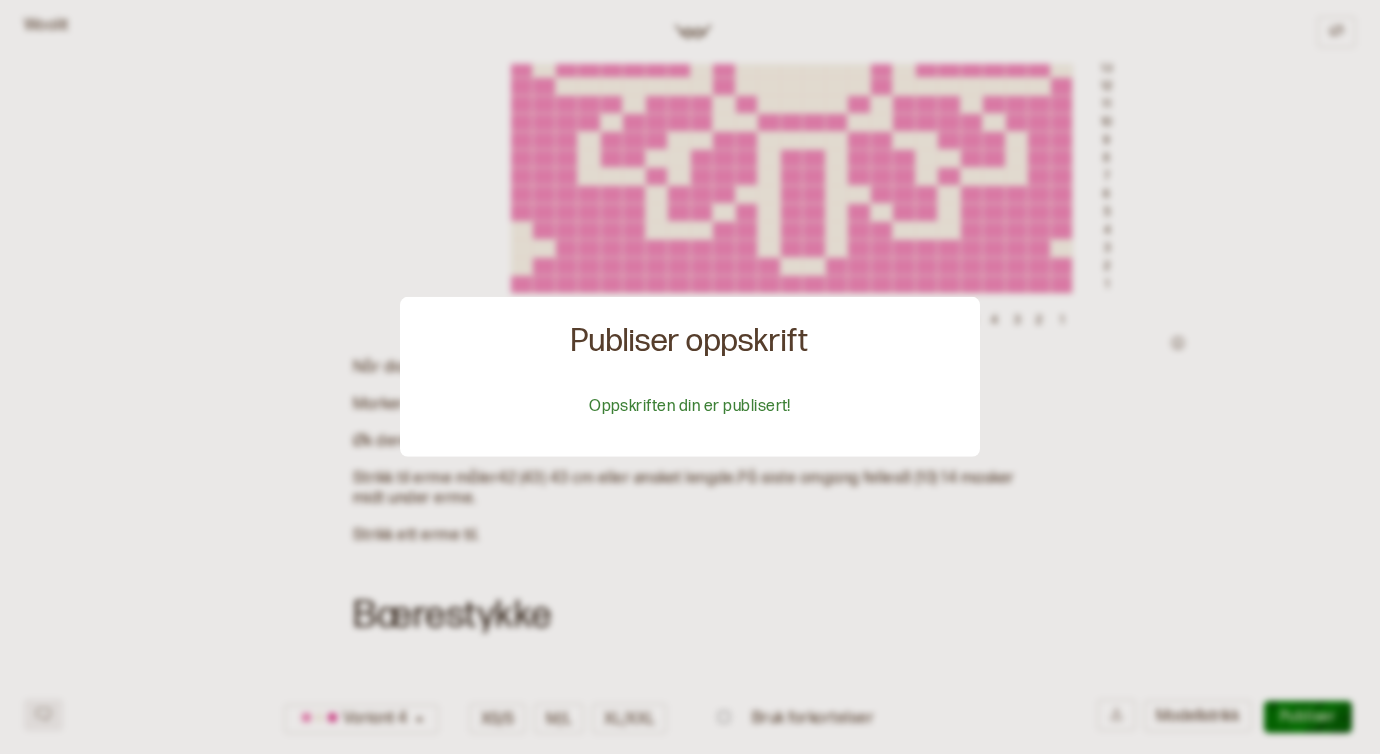 scroll, scrollTop: 4035, scrollLeft: 0, axis: vertical 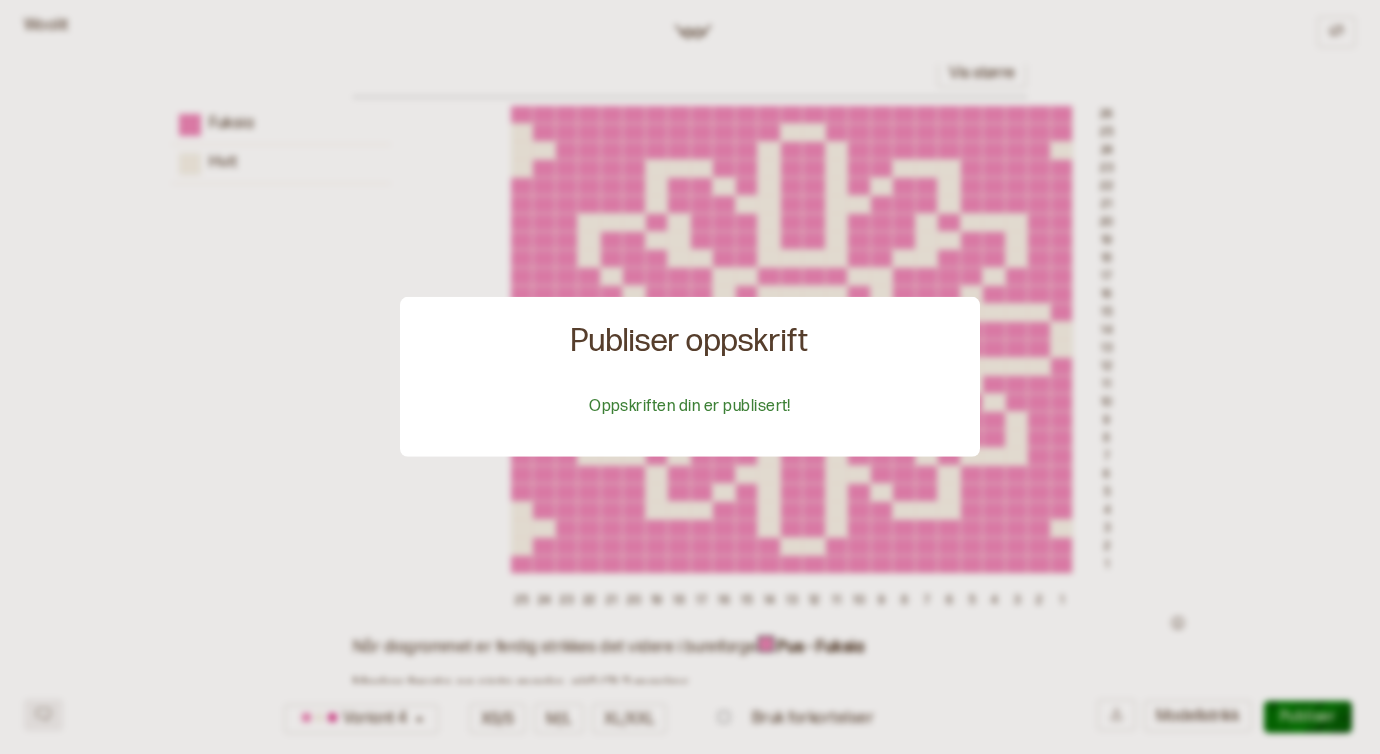 click at bounding box center (690, 377) 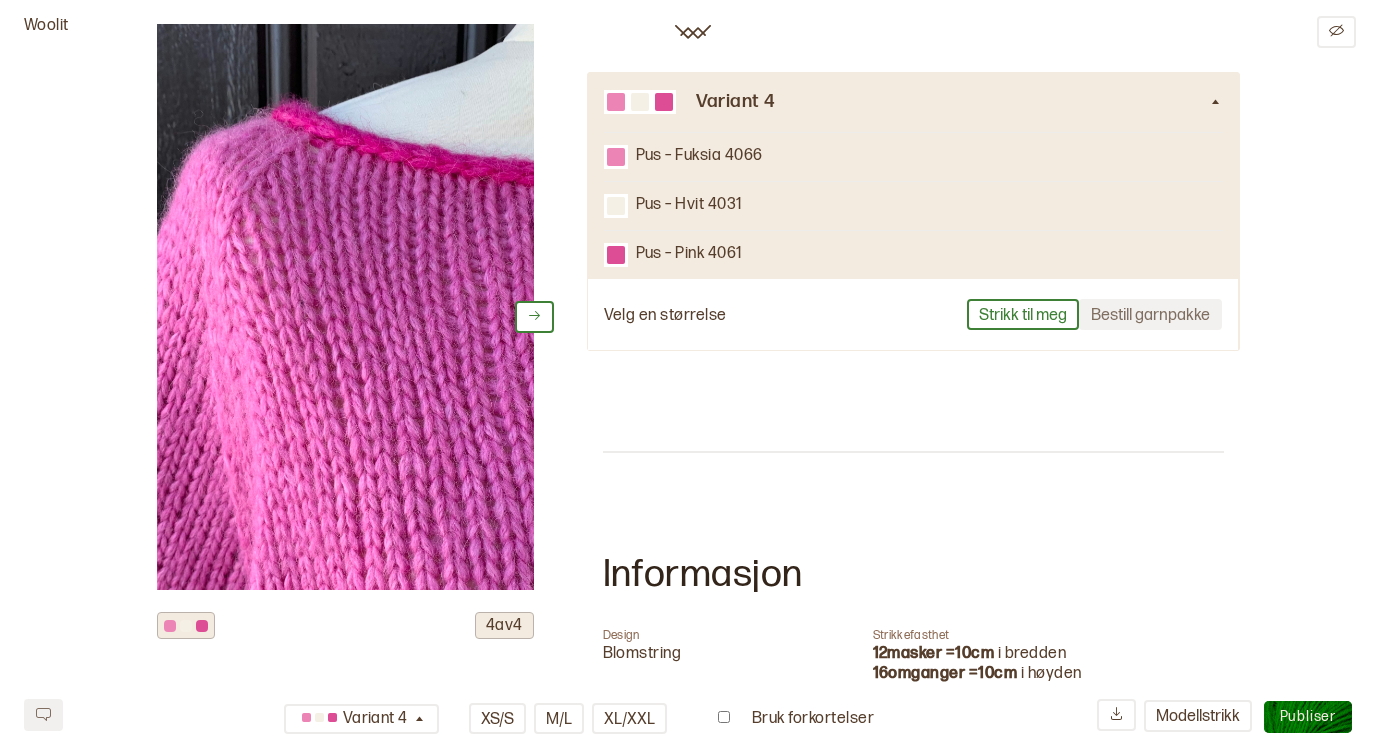 scroll, scrollTop: 0, scrollLeft: 0, axis: both 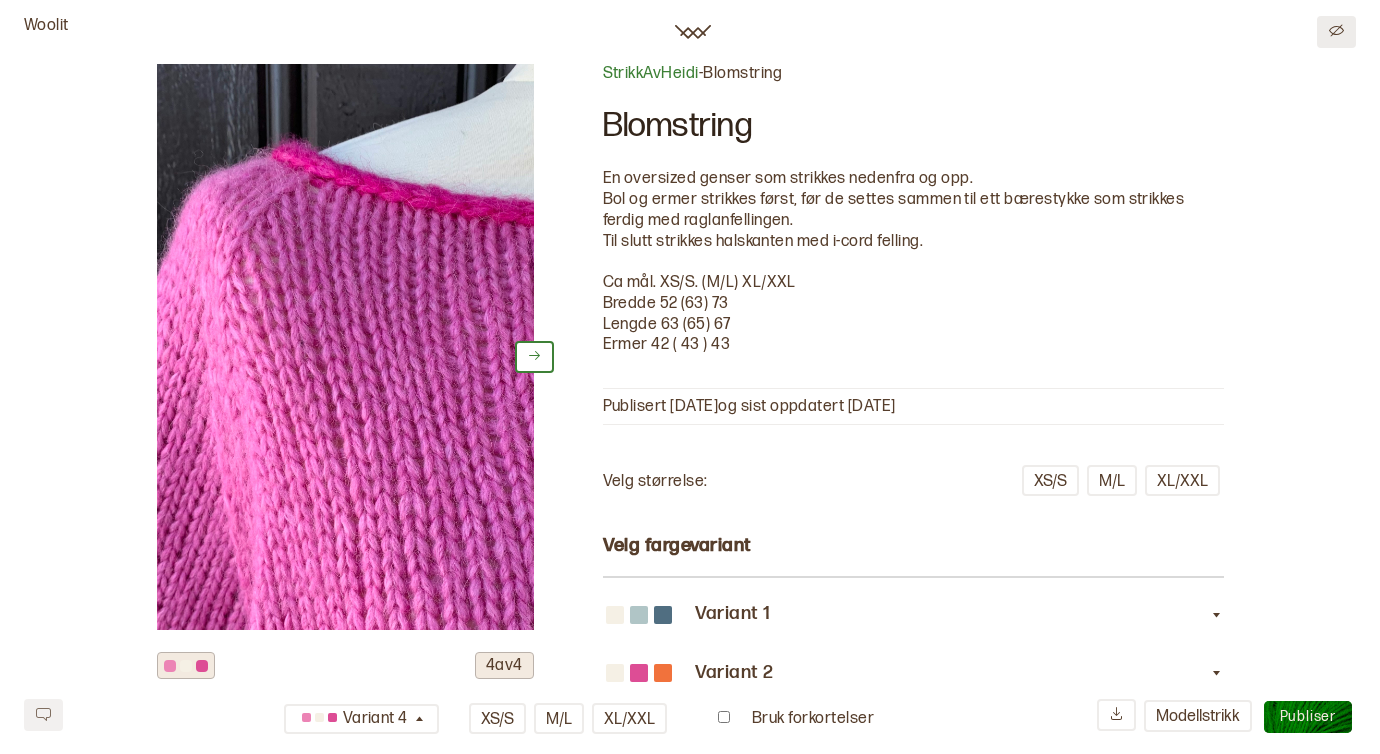 click 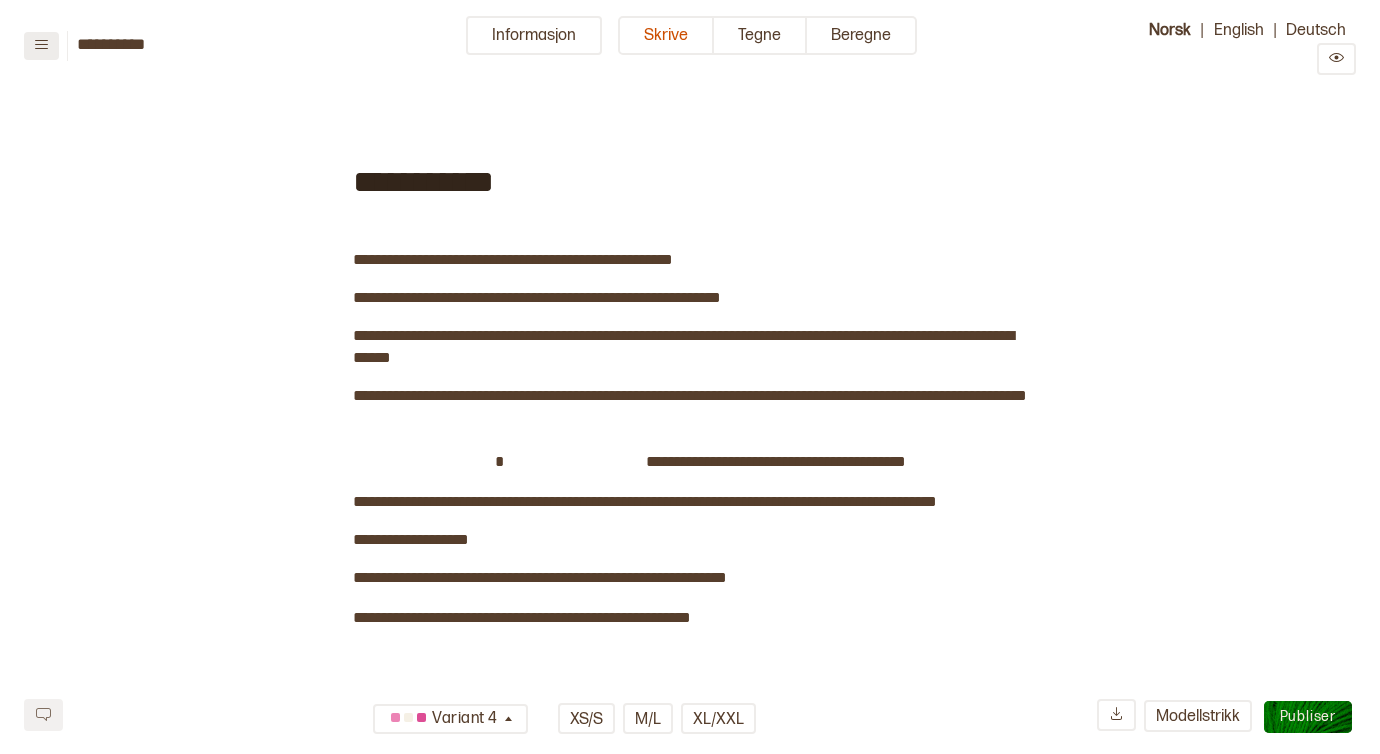 click 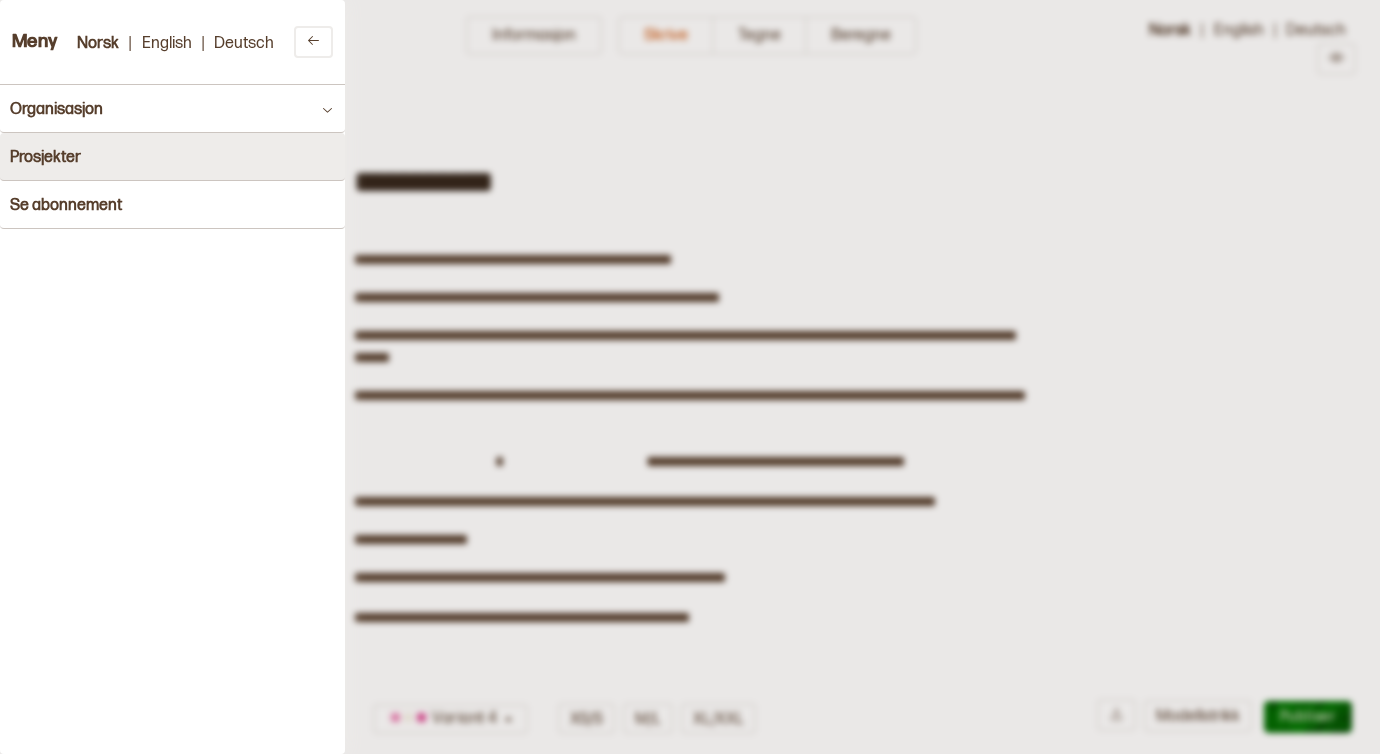 click on "Prosjekter" at bounding box center [45, 157] 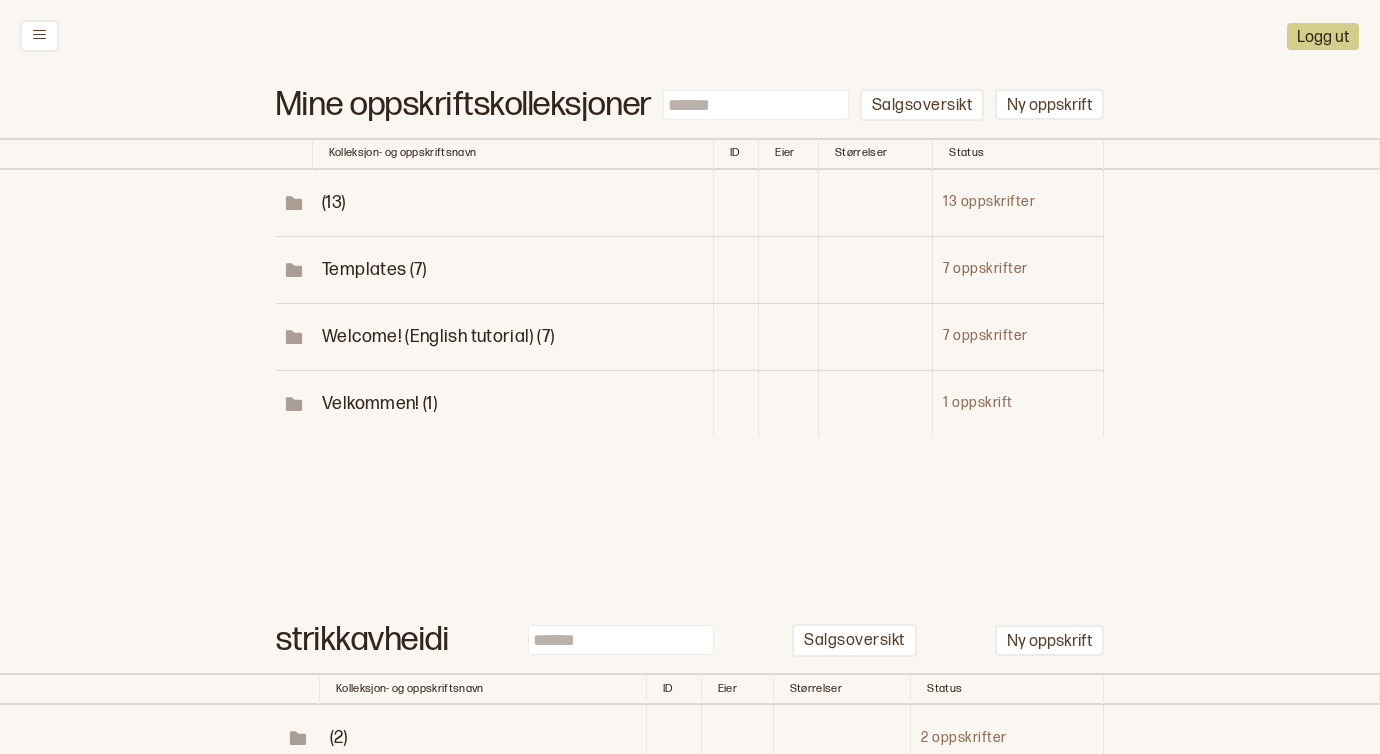 scroll, scrollTop: 161, scrollLeft: 0, axis: vertical 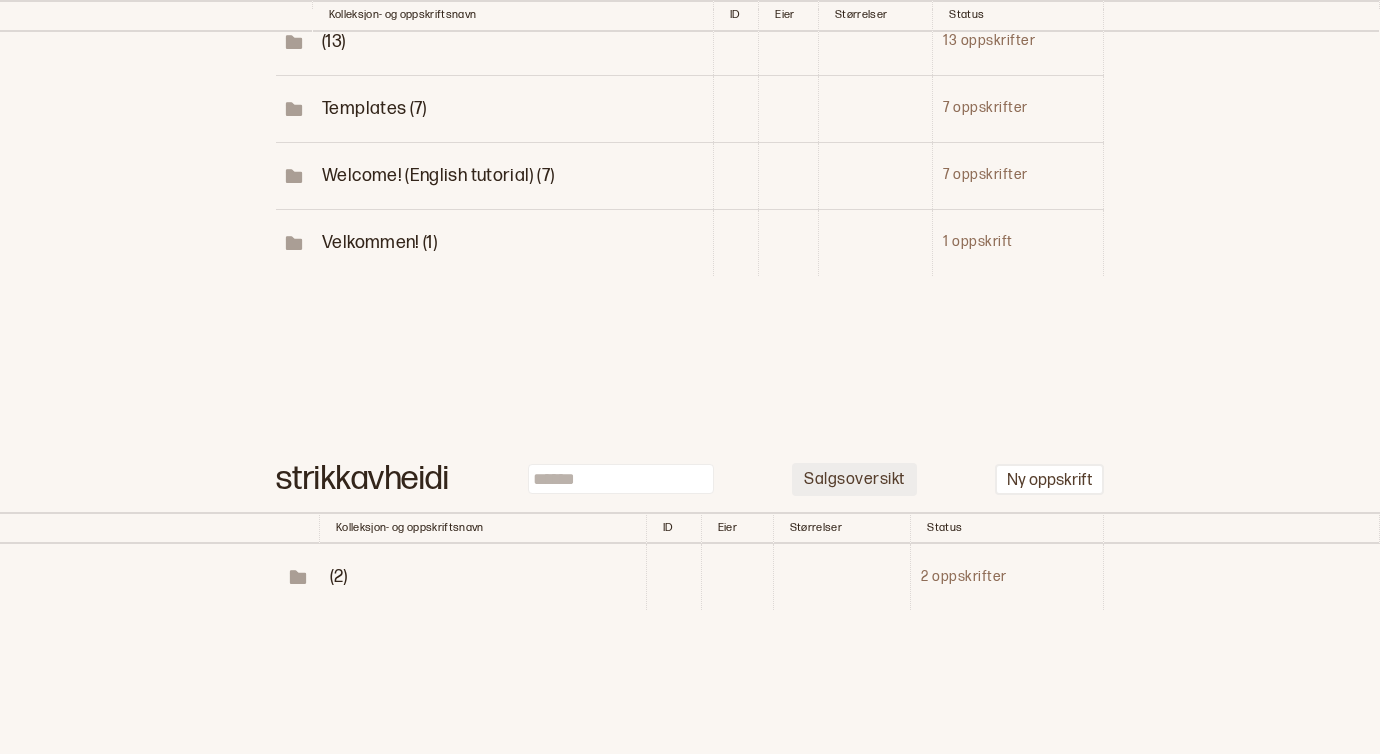click on "Salgsoversikt" at bounding box center [854, 480] 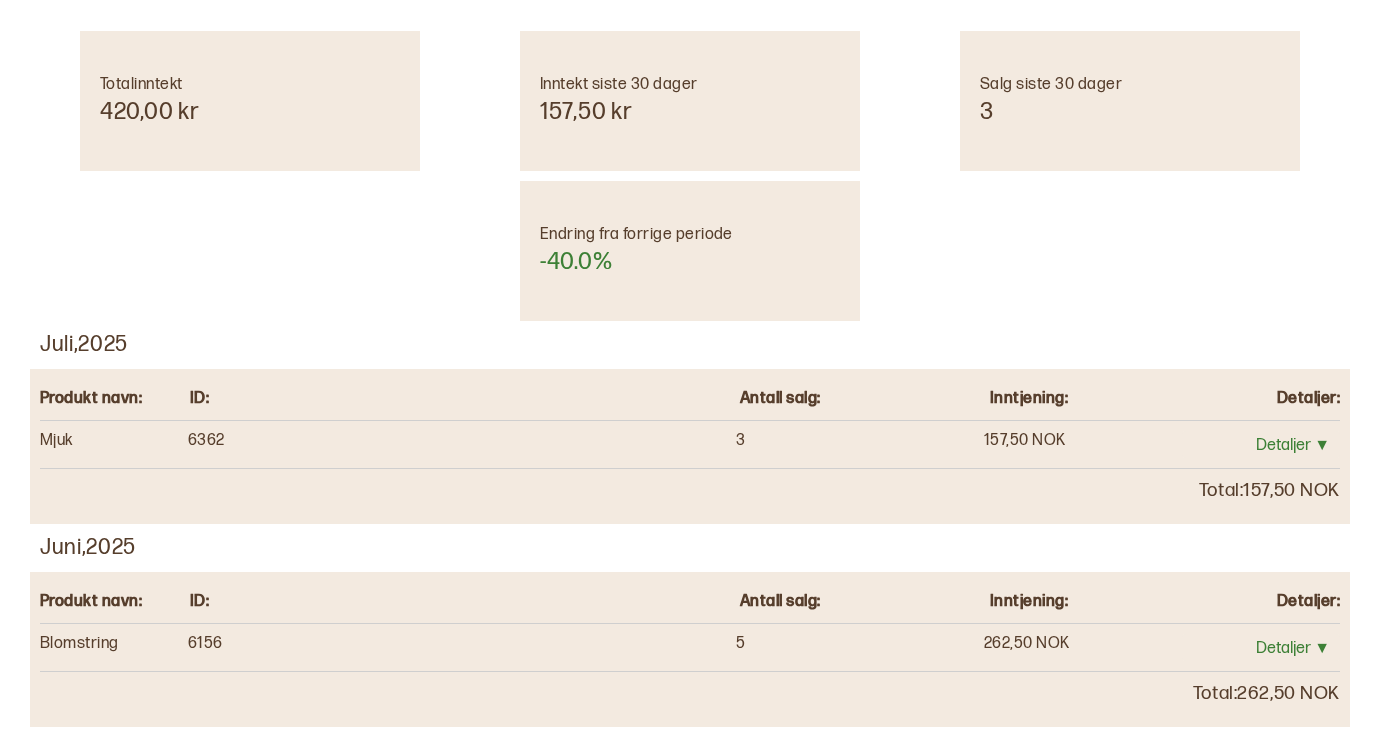 scroll, scrollTop: 0, scrollLeft: 0, axis: both 